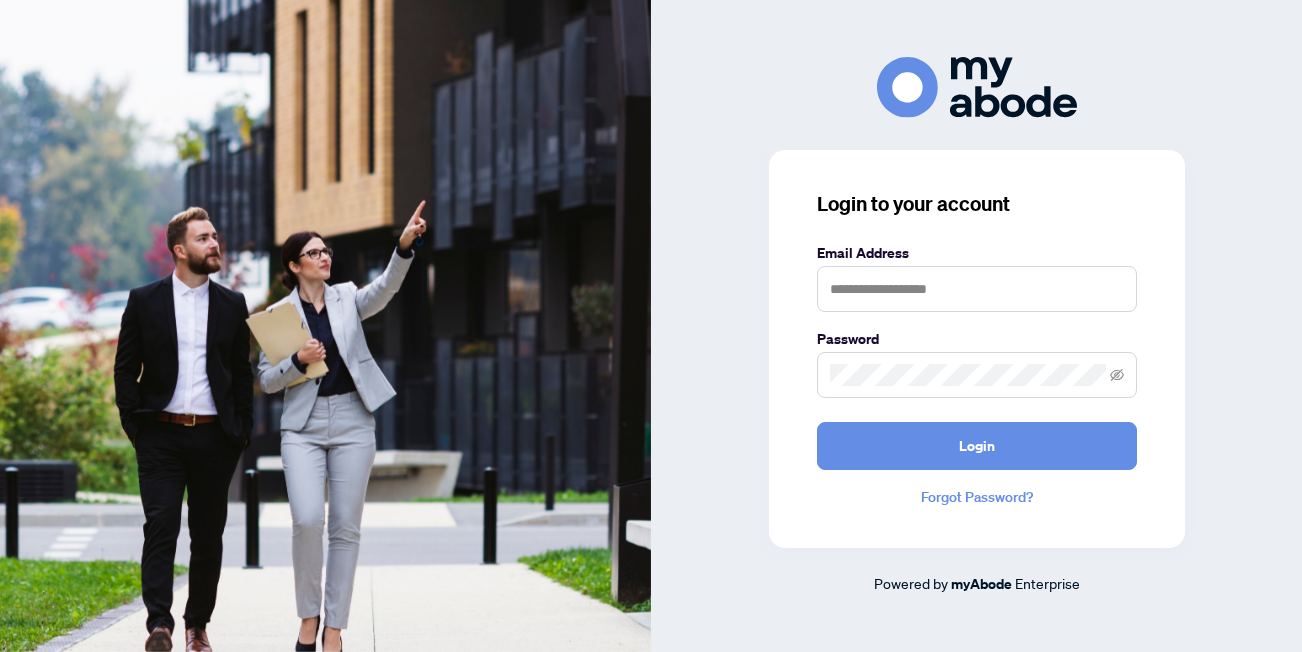 scroll, scrollTop: 0, scrollLeft: 0, axis: both 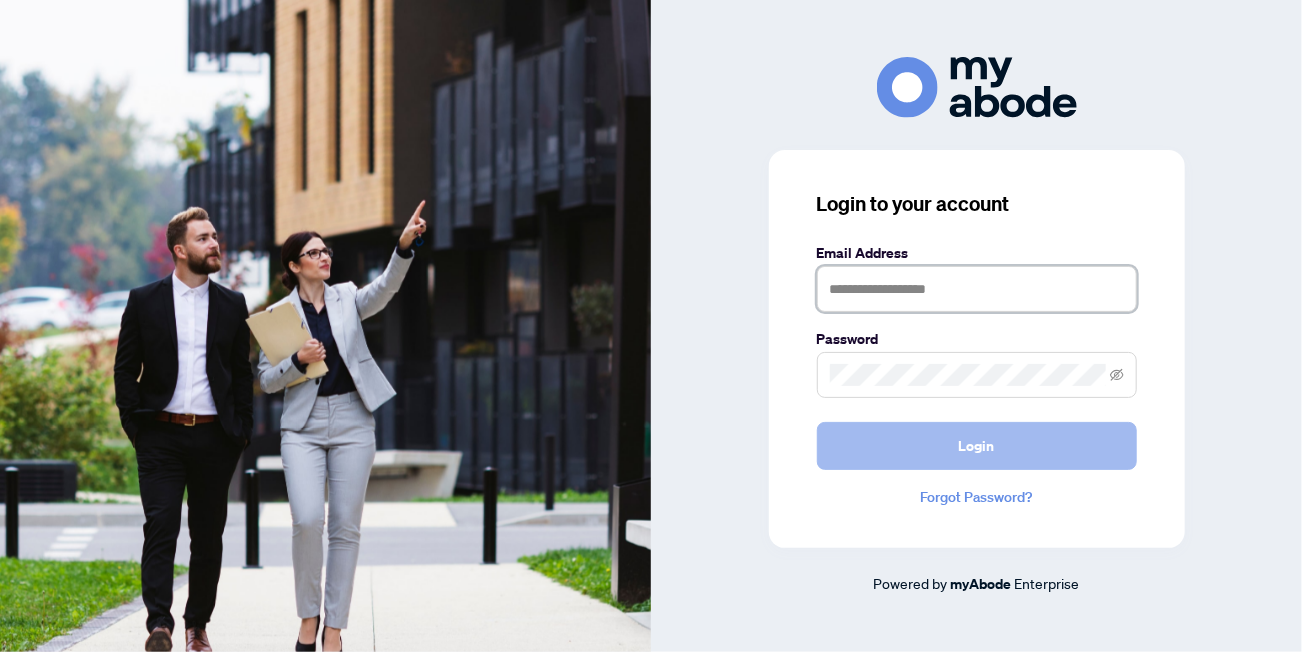 type on "**********" 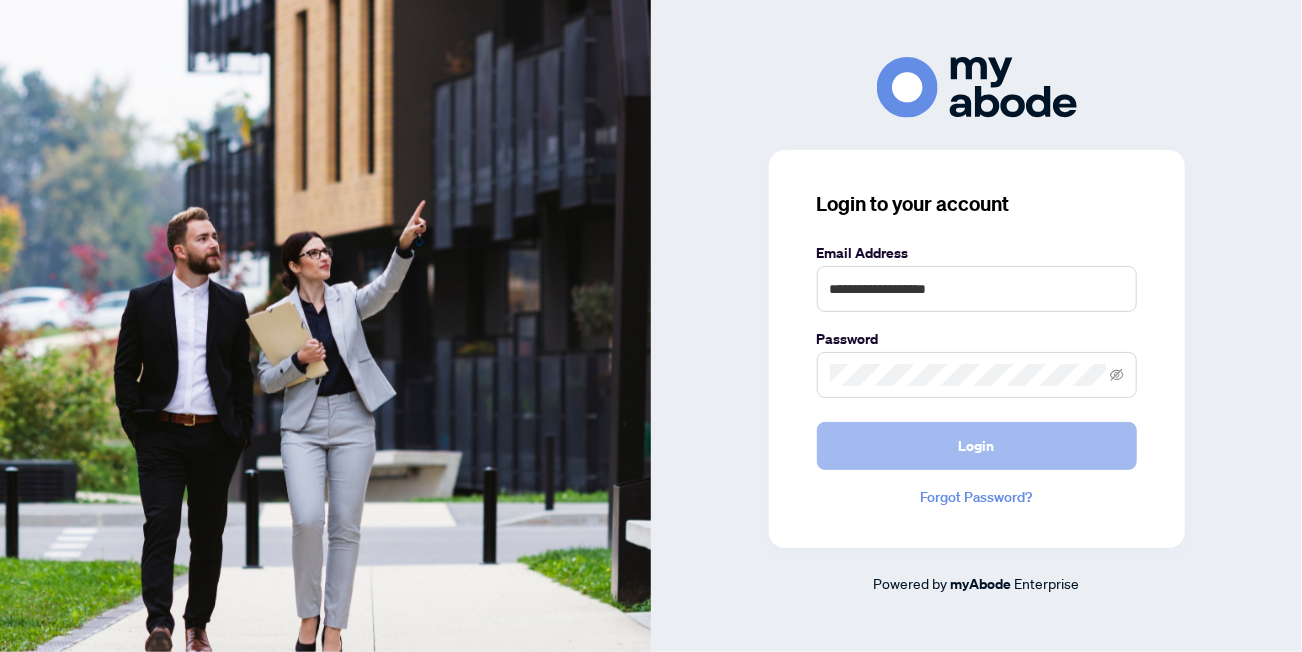 click on "Login" at bounding box center (977, 446) 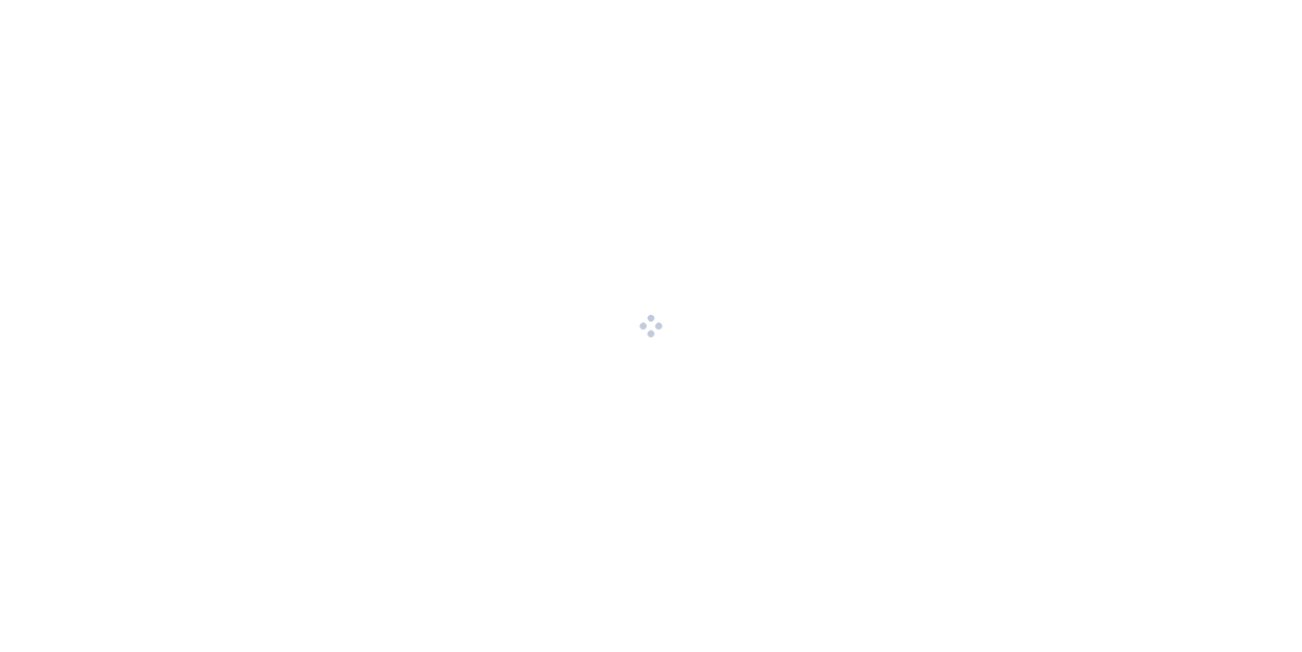 scroll, scrollTop: 0, scrollLeft: 0, axis: both 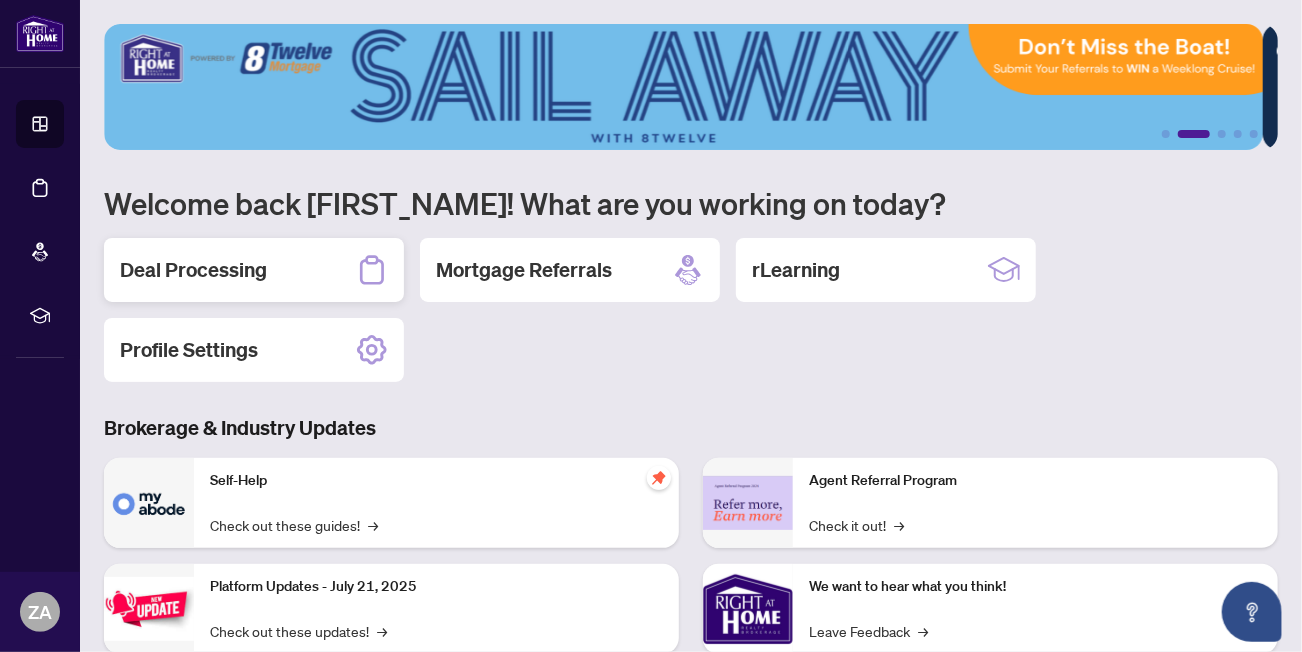 click on "Deal Processing" at bounding box center [193, 270] 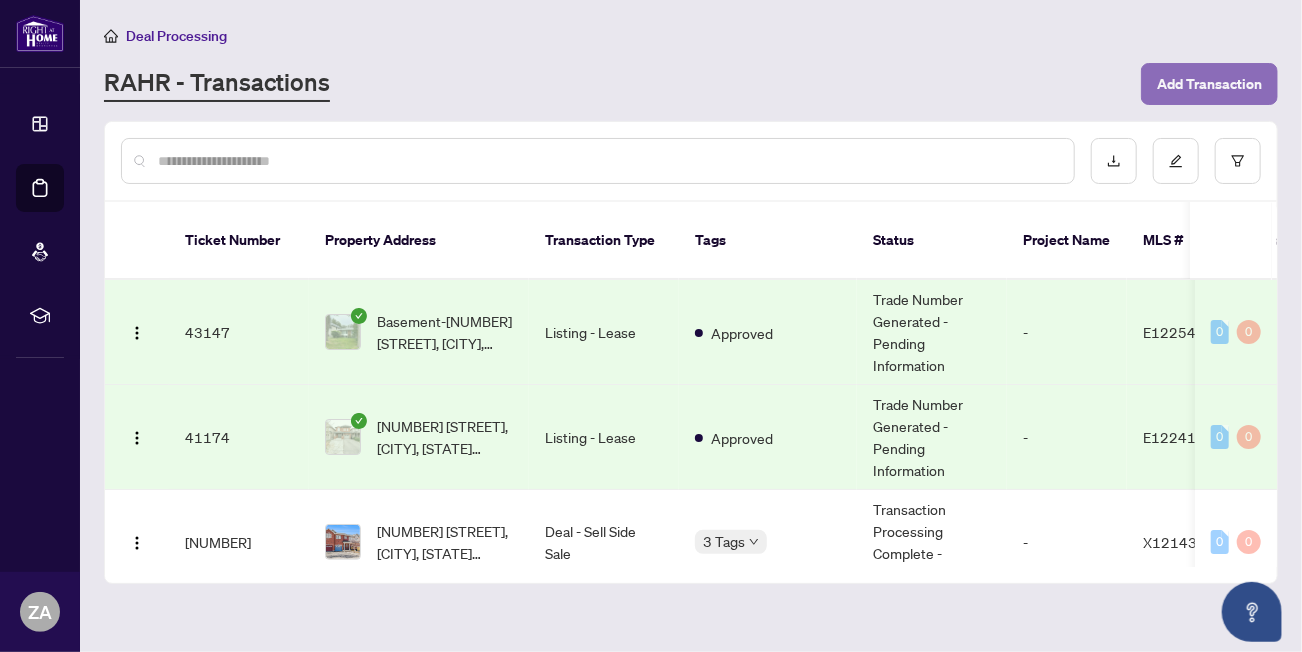 click on "Add Transaction" at bounding box center (1209, 84) 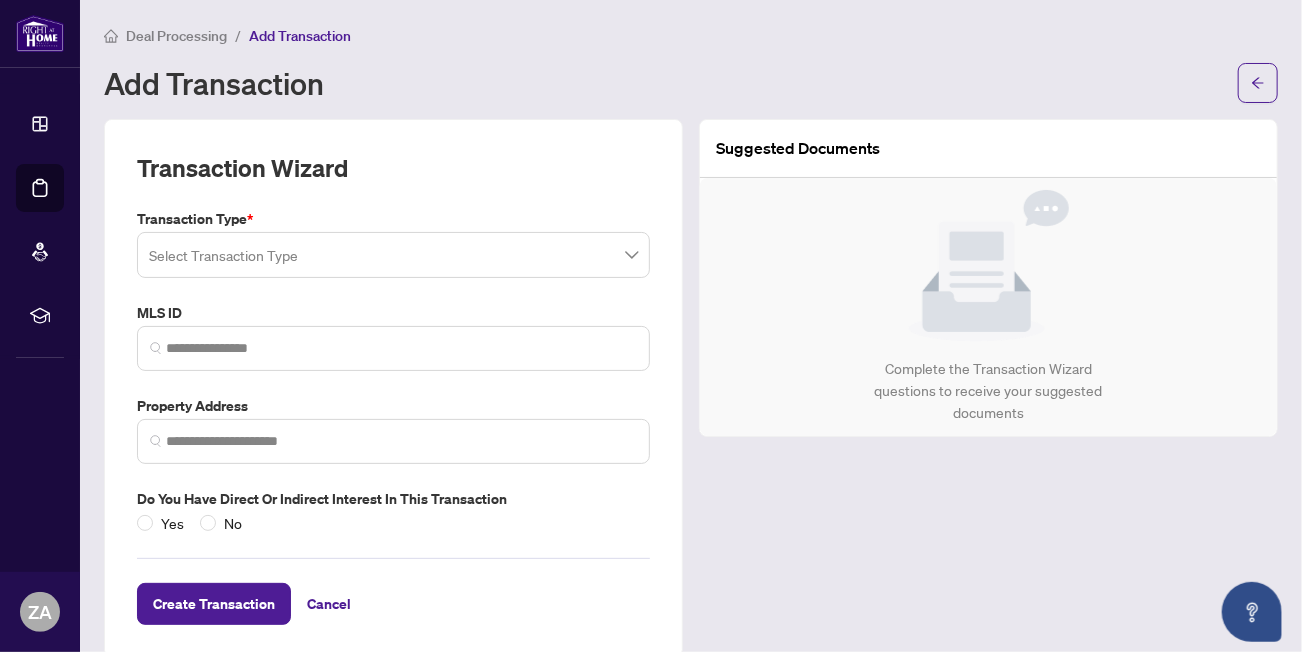 click at bounding box center [393, 255] 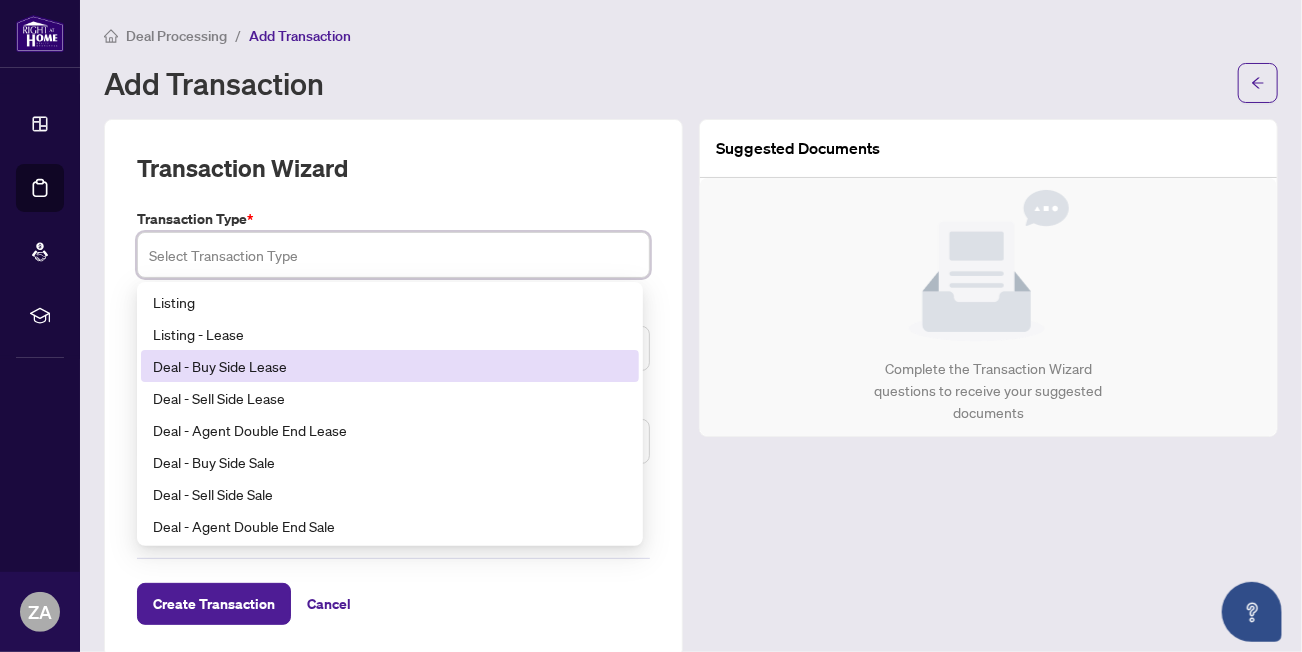 click on "Deal - Buy Side Lease" at bounding box center (390, 366) 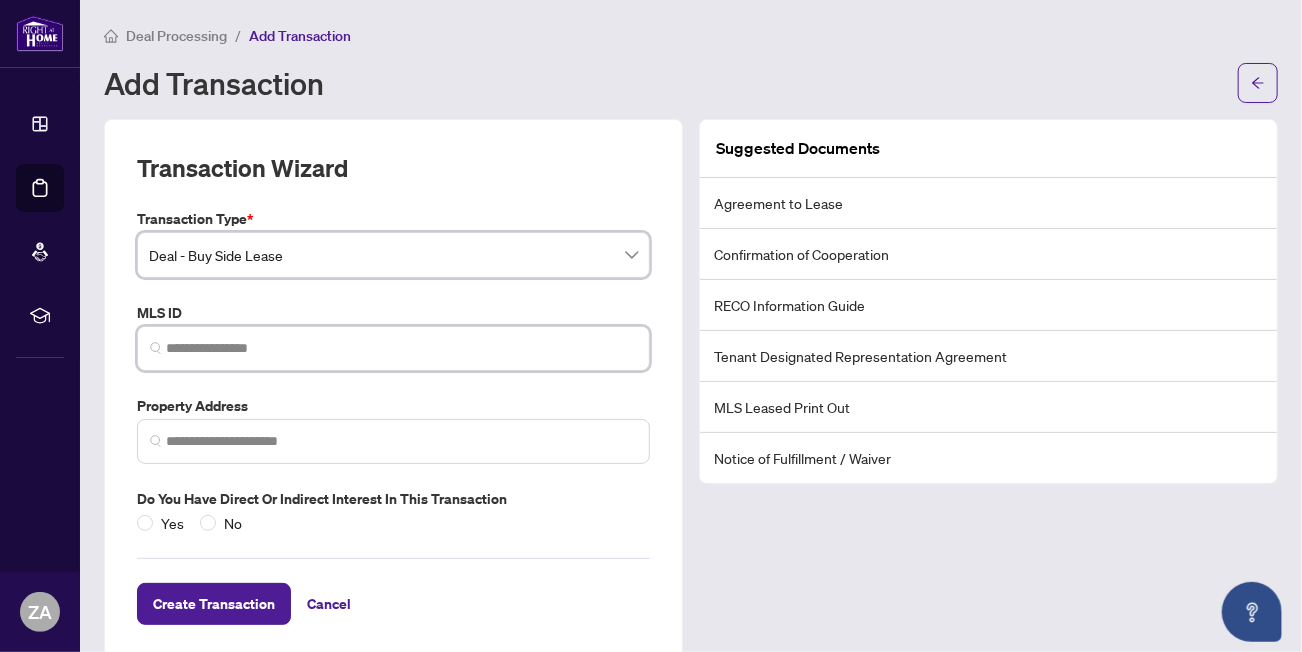 click at bounding box center [401, 348] 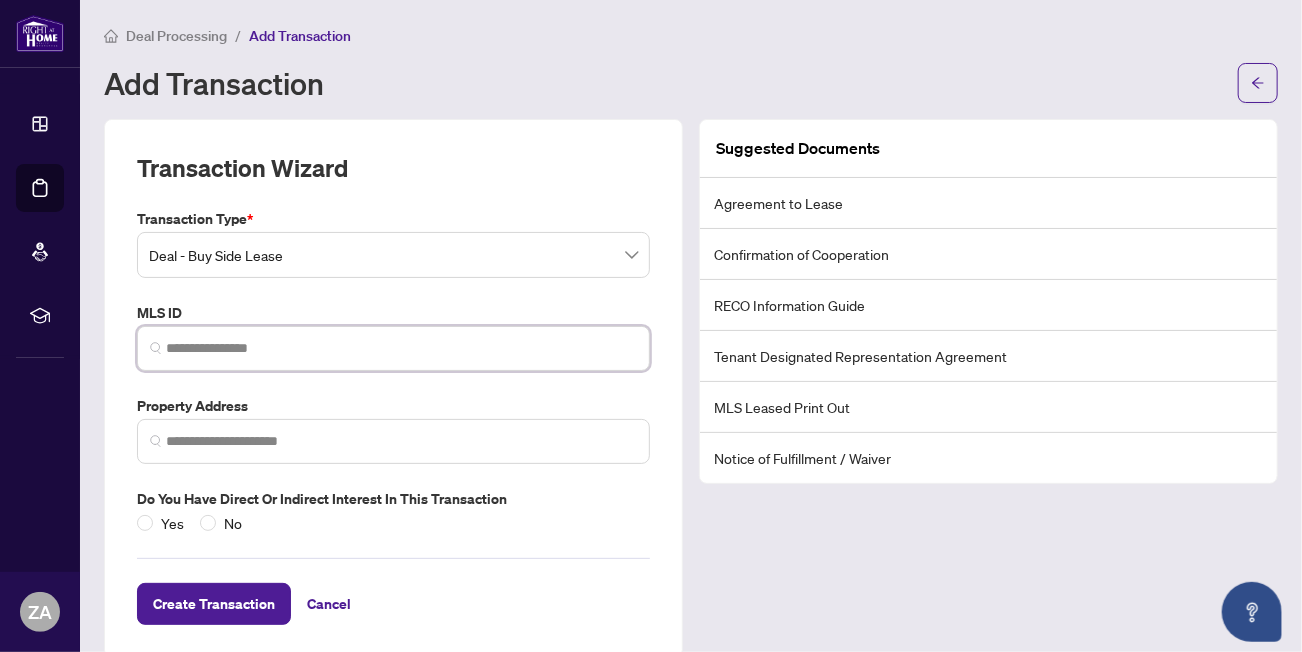 paste on "*********" 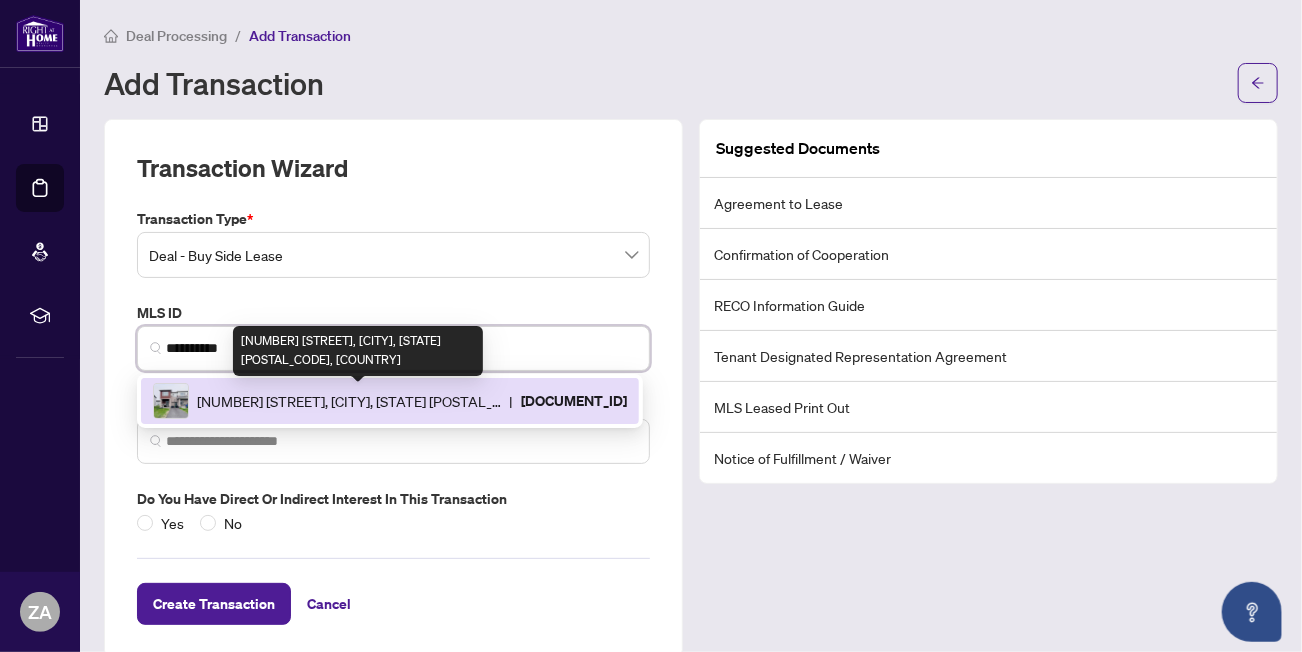 click on "[NUMBER] [STREET], [CITY], [STATE] [POSTAL_CODE], [COUNTRY]" at bounding box center [349, 401] 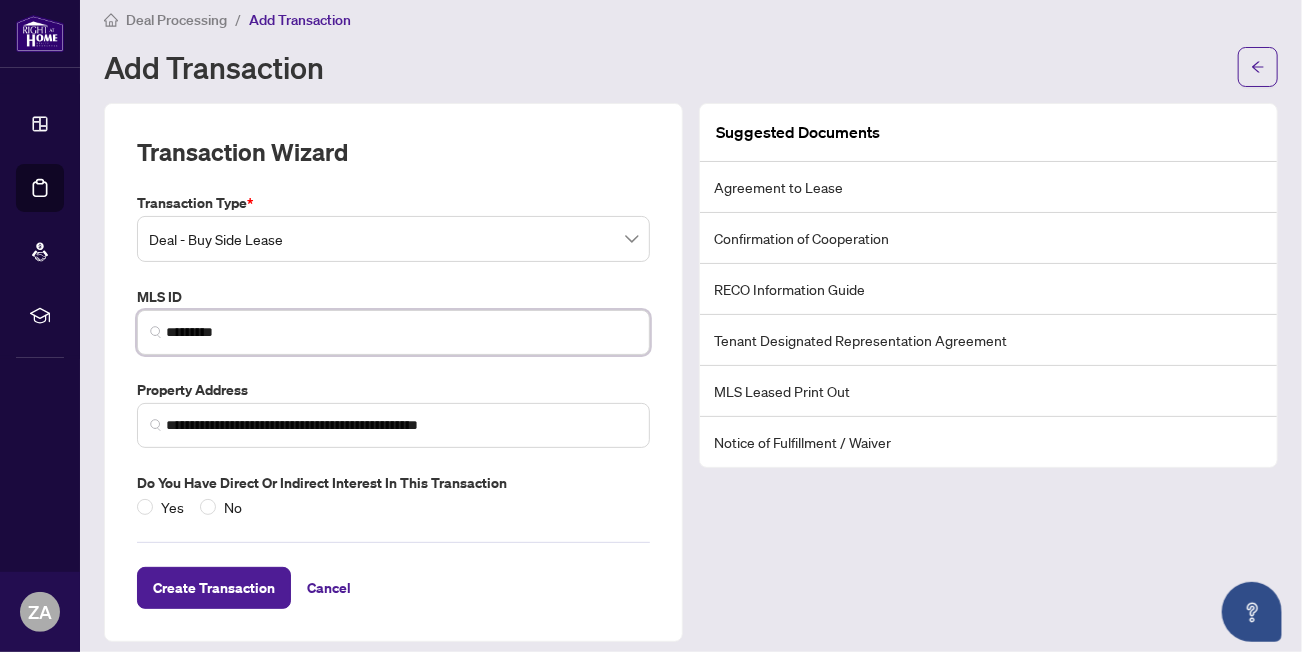 scroll, scrollTop: 25, scrollLeft: 0, axis: vertical 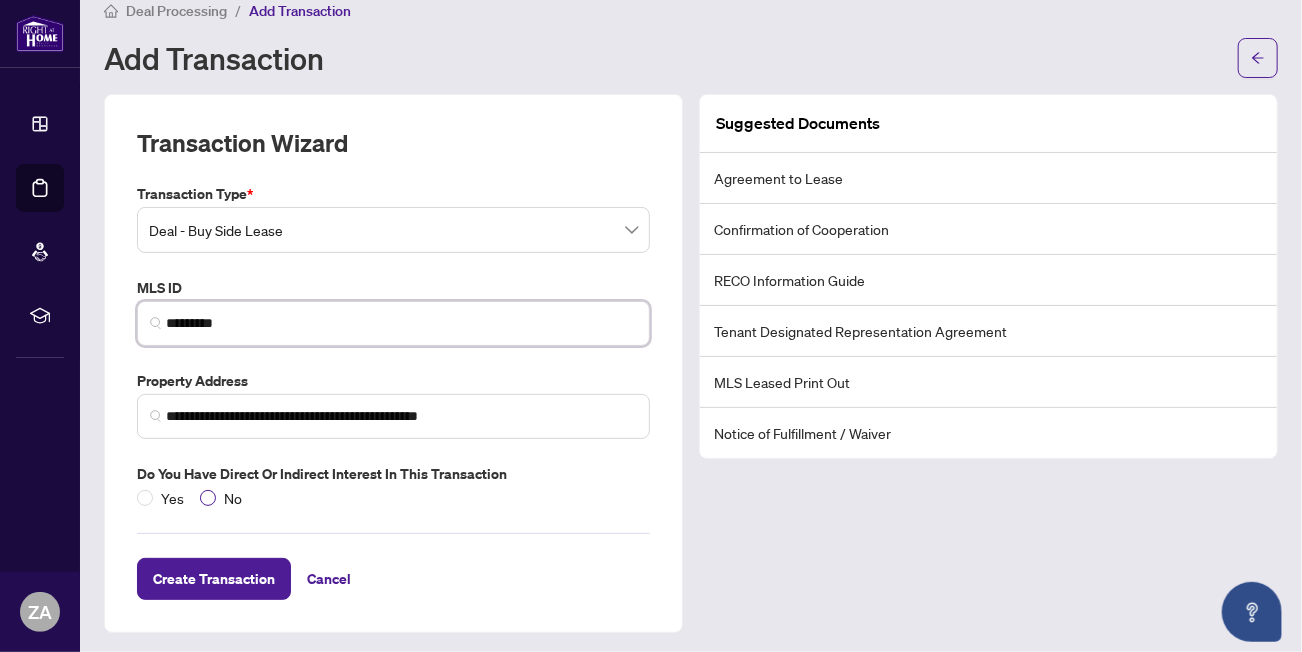 type on "*********" 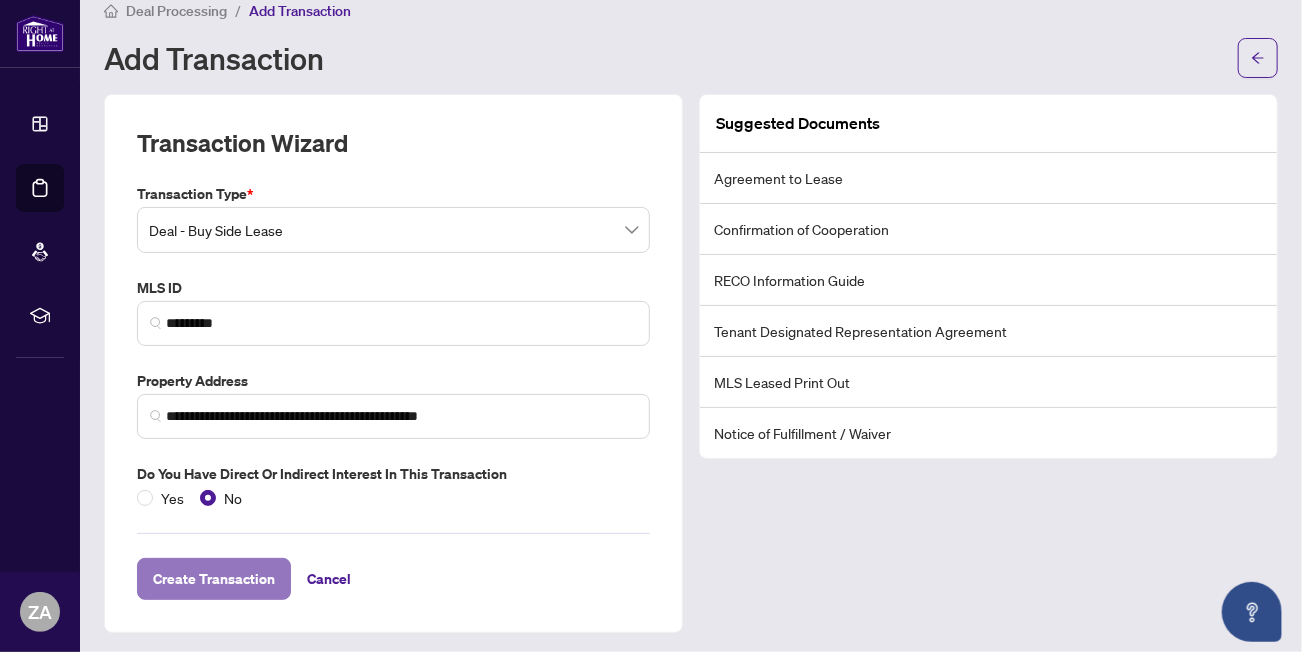 click on "Create Transaction" at bounding box center [214, 579] 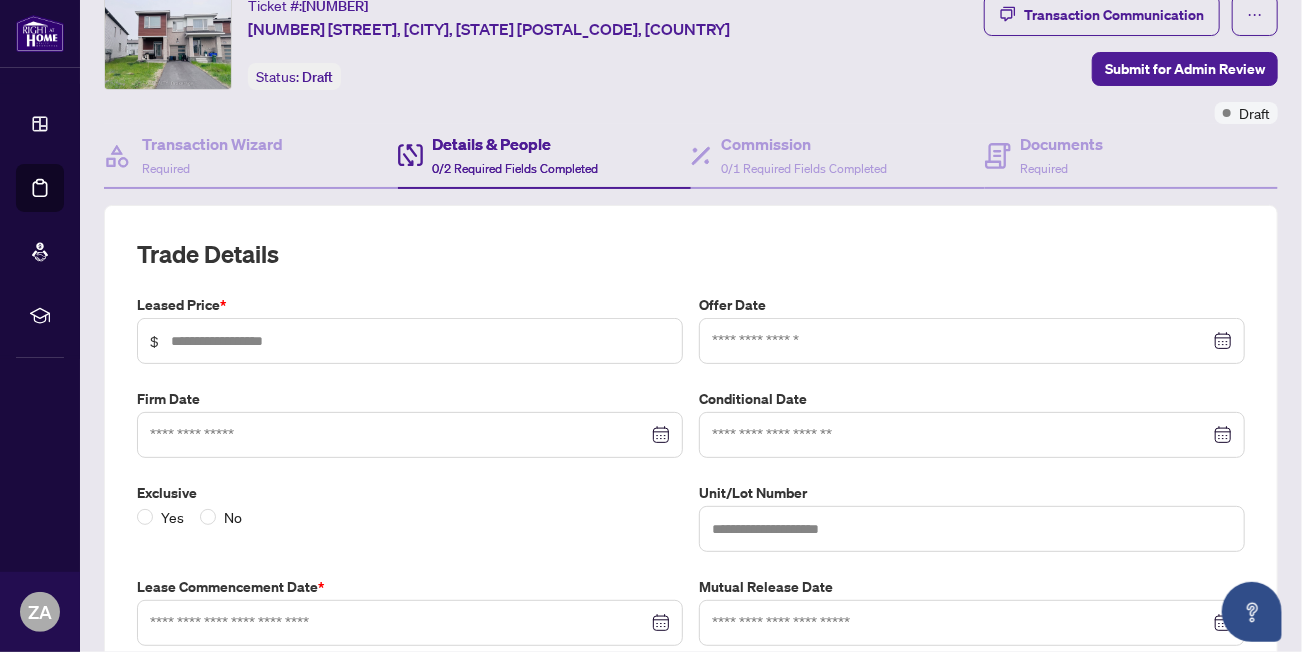 scroll, scrollTop: 99, scrollLeft: 0, axis: vertical 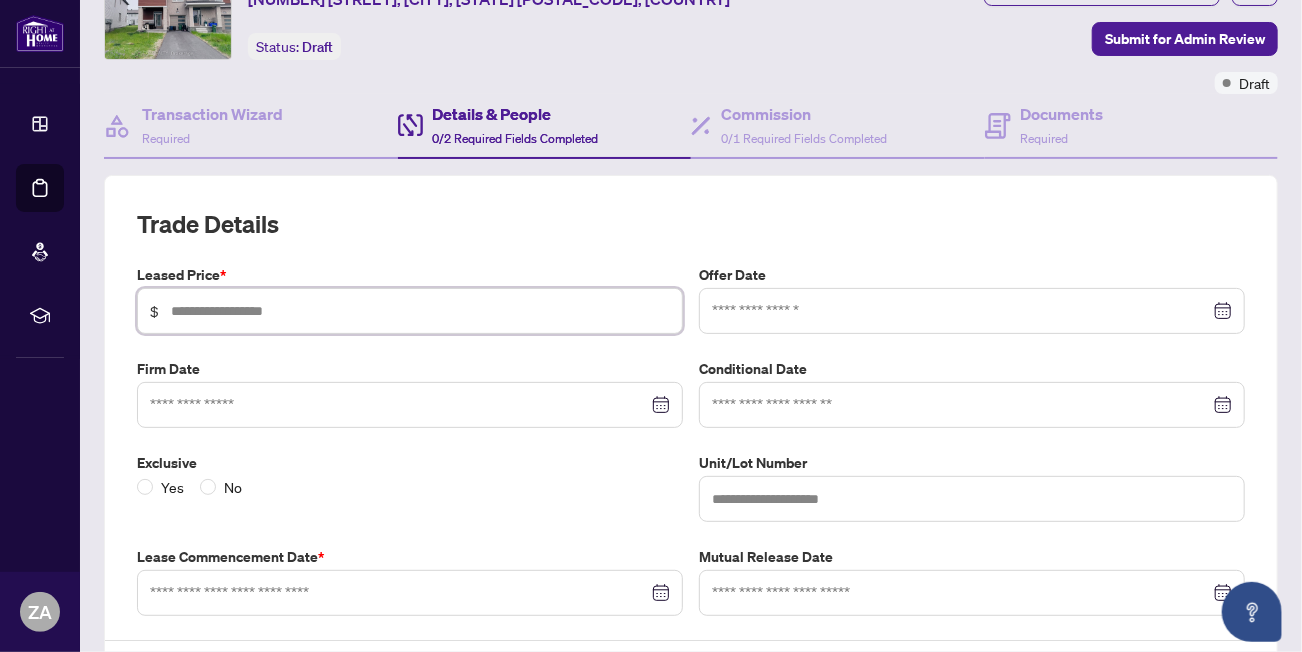 click at bounding box center [420, 311] 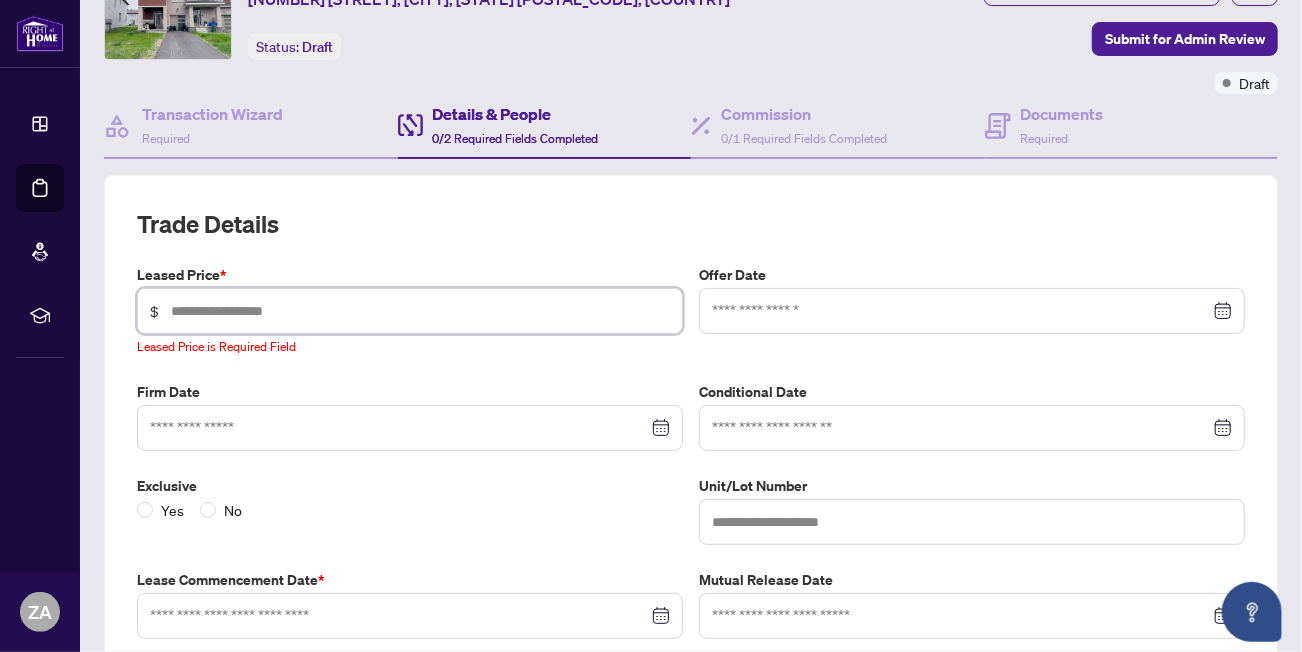 paste on "*****" 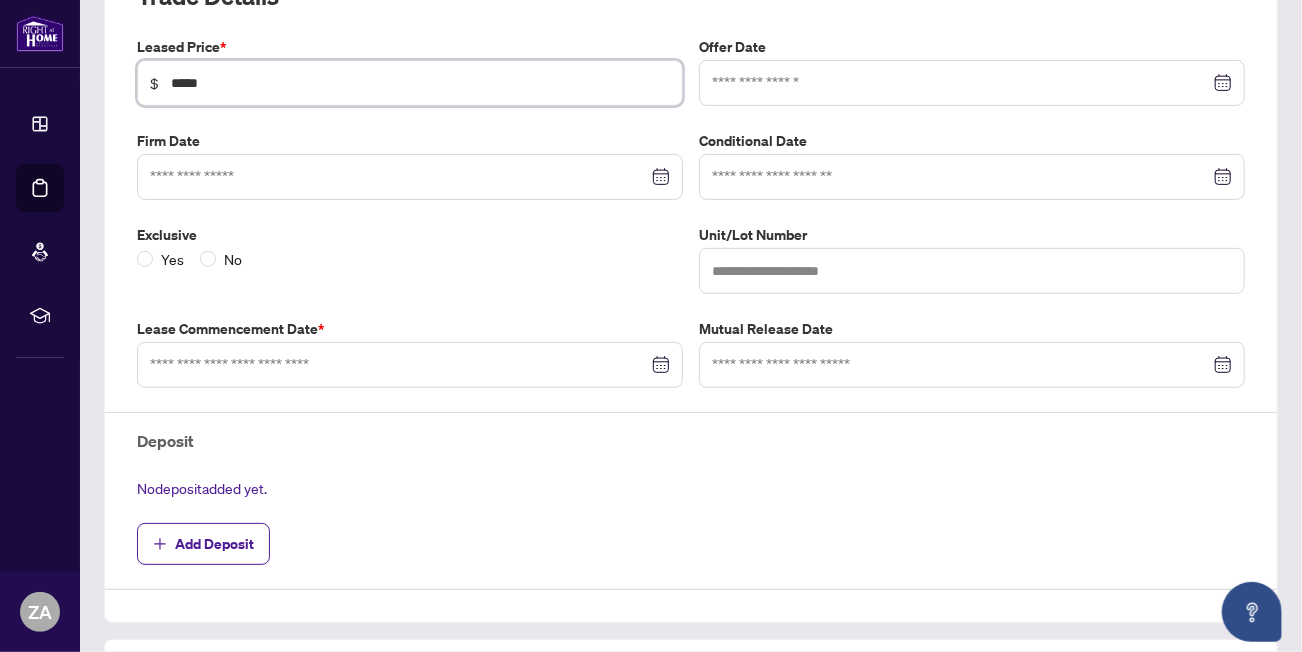 scroll, scrollTop: 299, scrollLeft: 0, axis: vertical 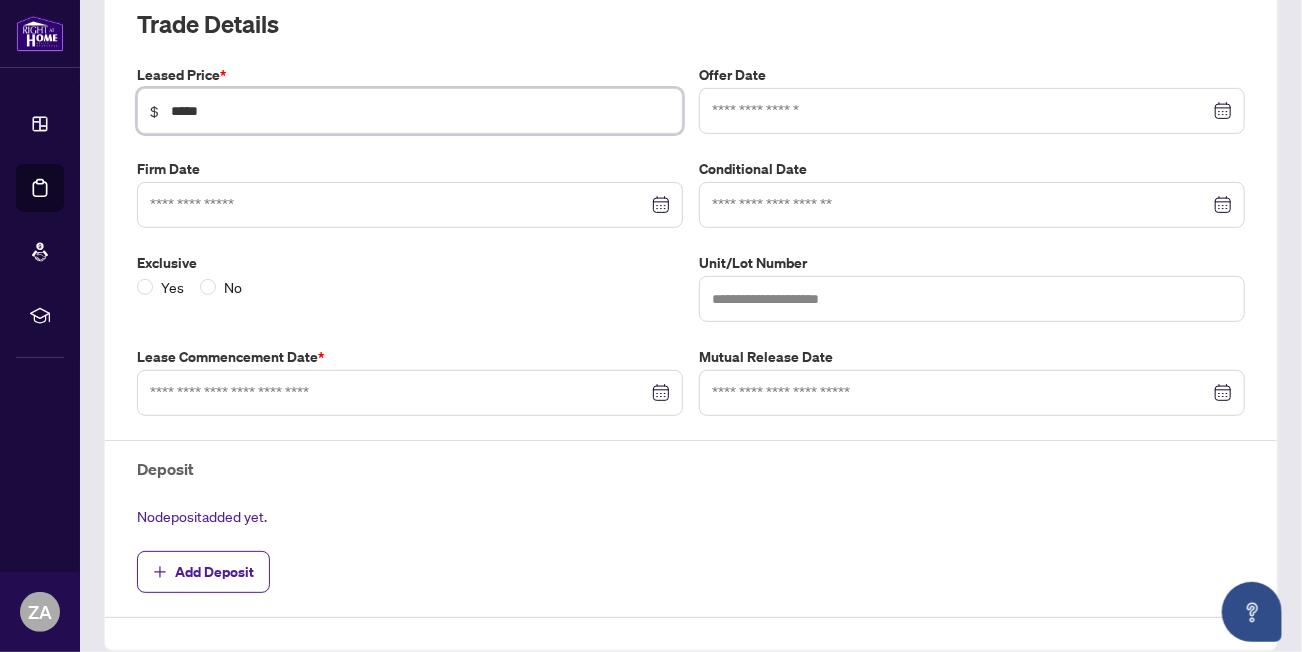 type on "*****" 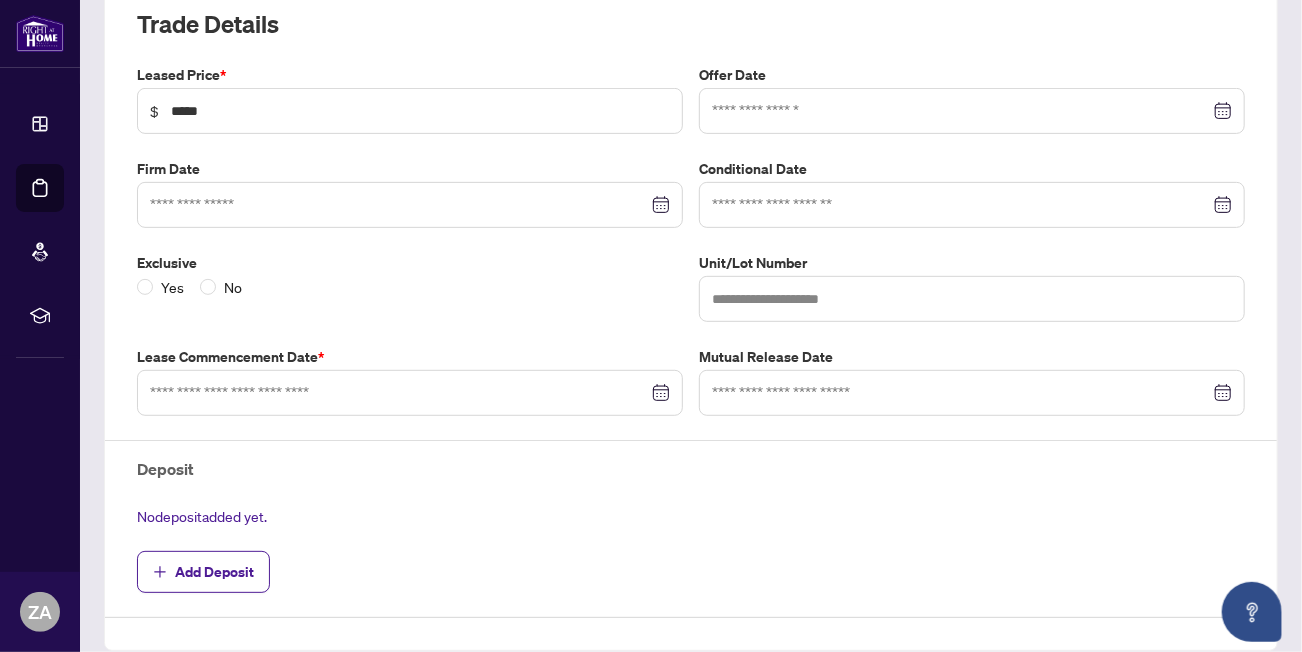 click on "Leased Price * $ ***** Offer Date Firm Date Conditional Date Exclusive Yes No Unit/Lot Number Lease Commencement Date * Mutual Release Date Deposit No  deposit  added yet. Add Deposit" at bounding box center (691, 341) 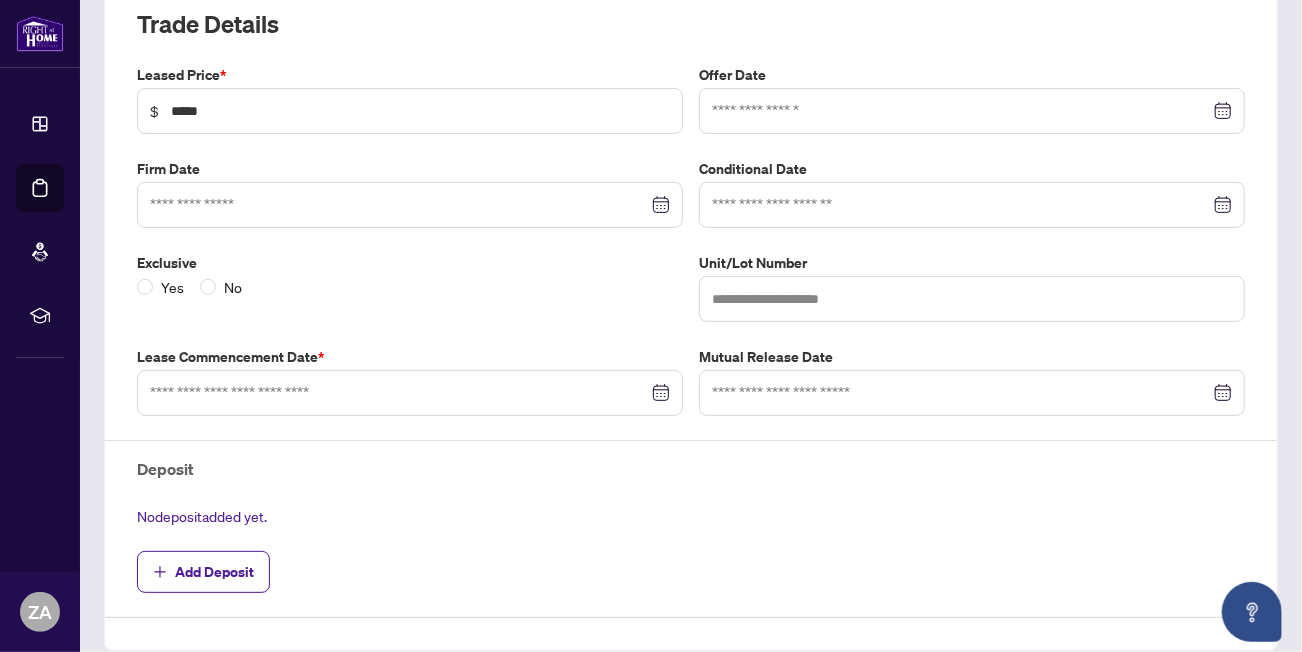 click at bounding box center (410, 393) 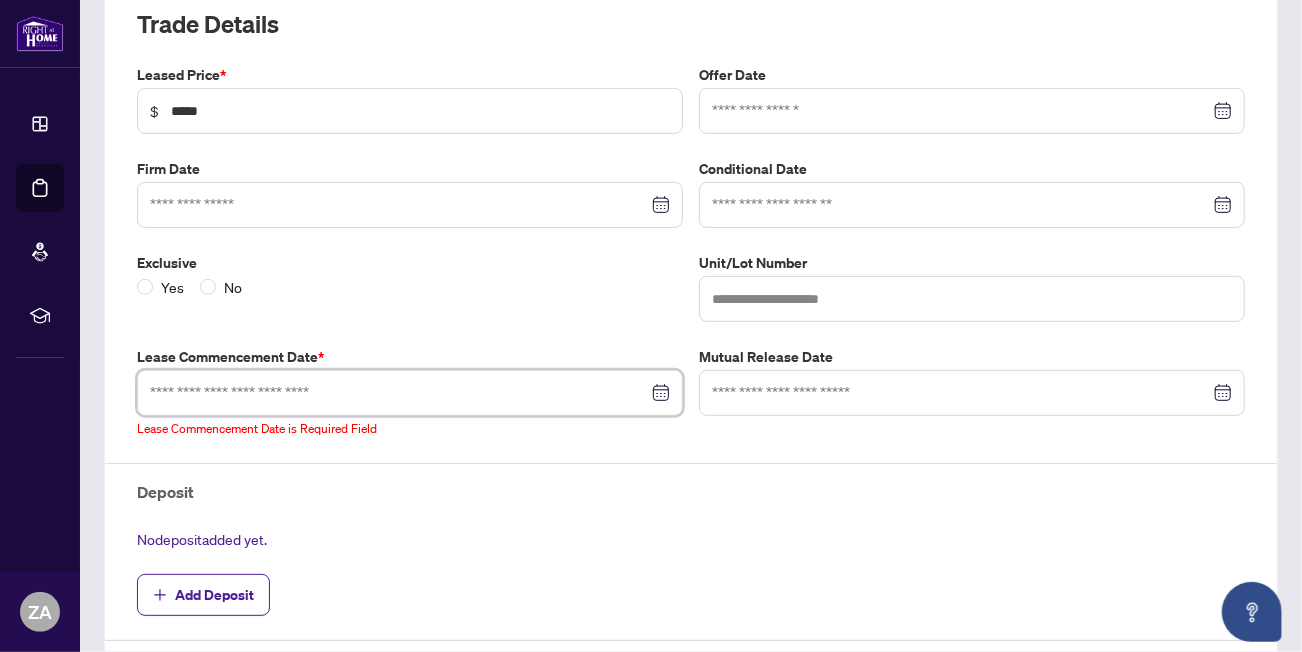 click at bounding box center (399, 393) 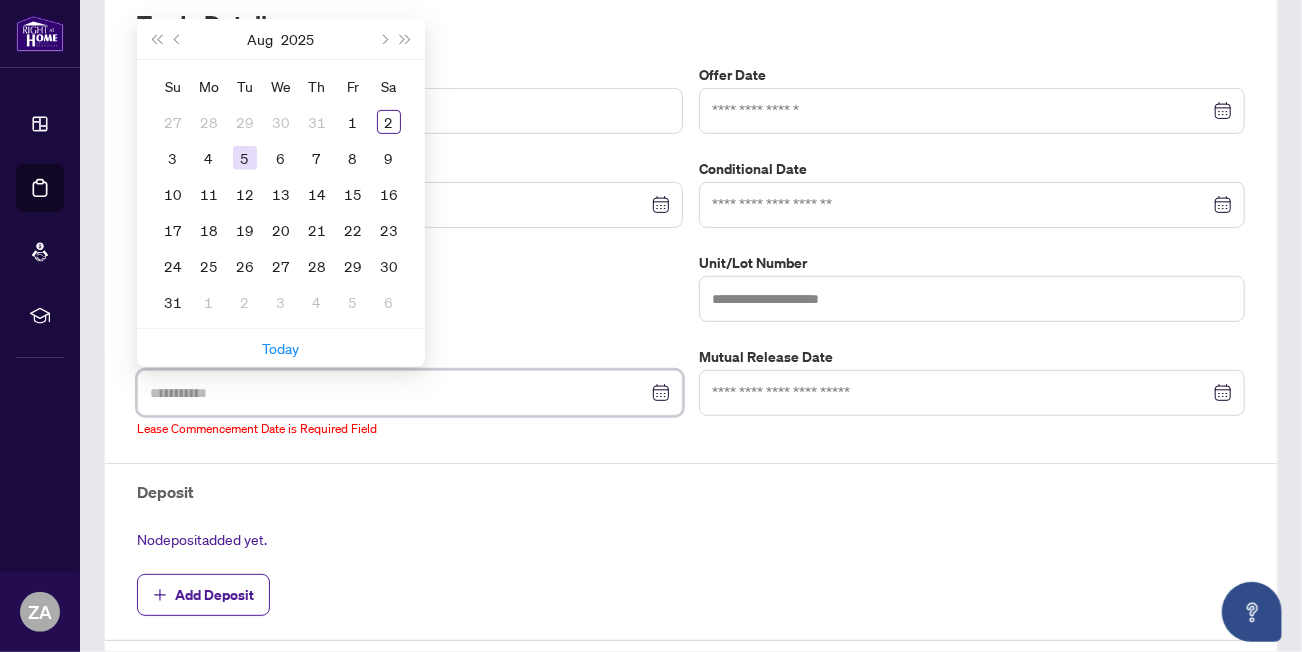 type on "**********" 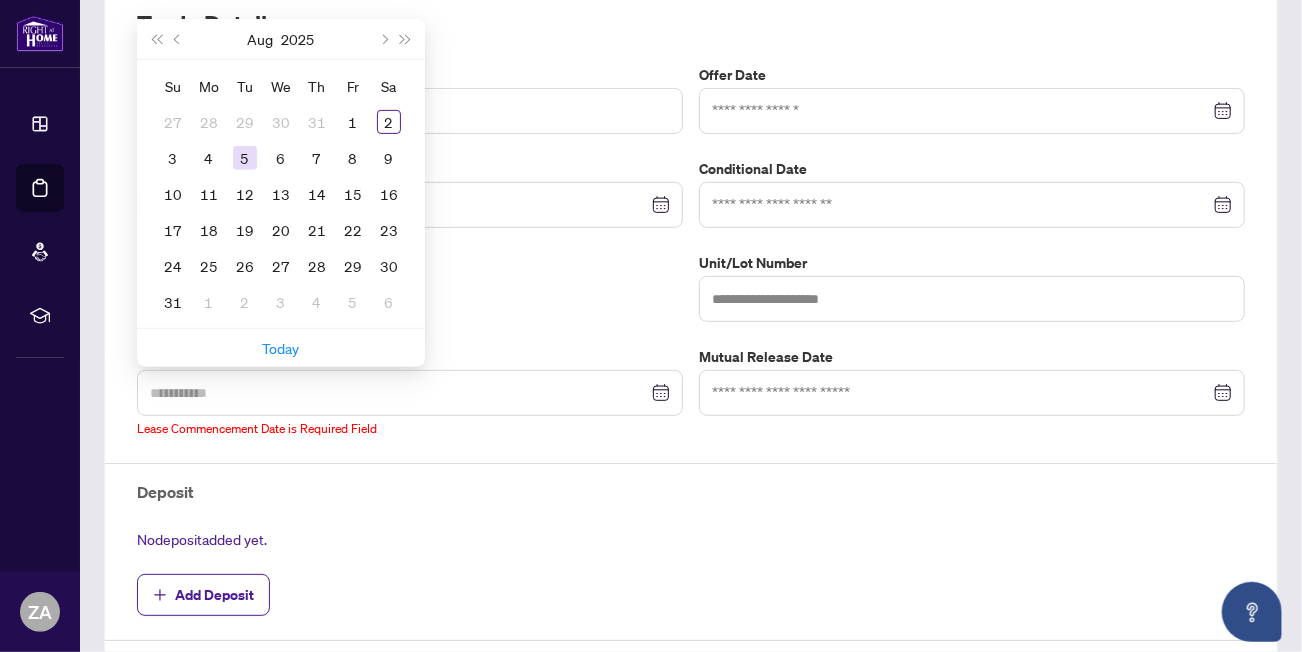 click on "5" at bounding box center [245, 158] 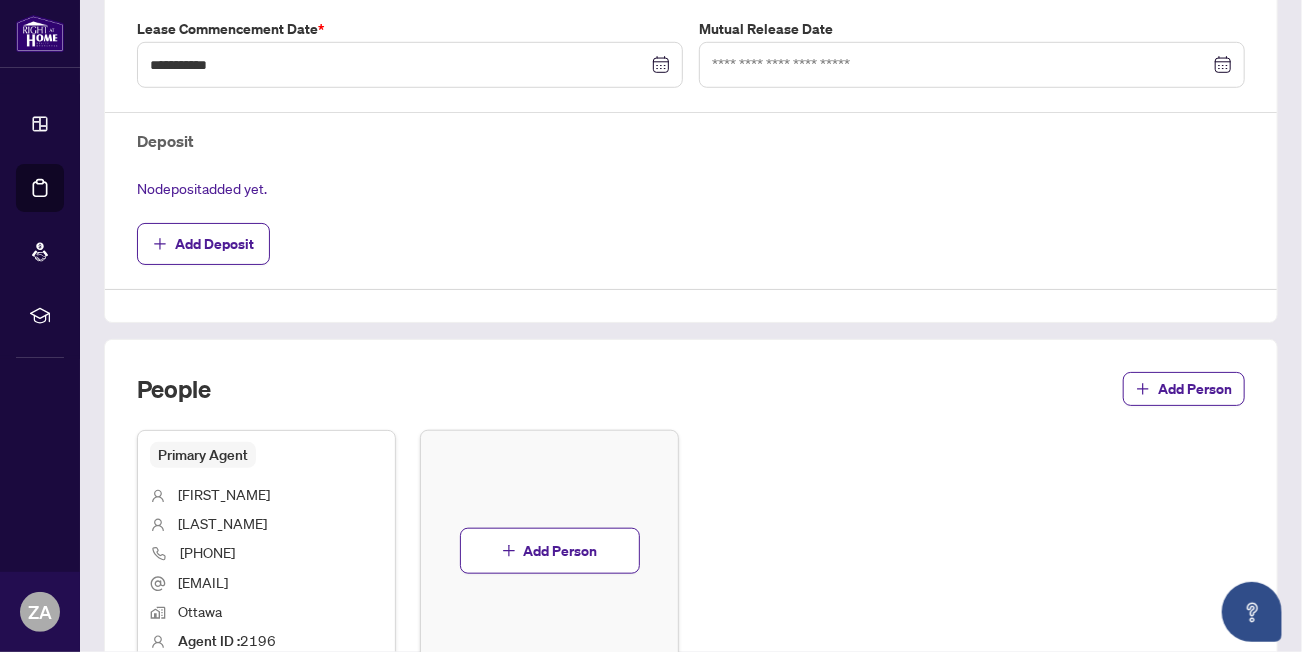 scroll, scrollTop: 600, scrollLeft: 0, axis: vertical 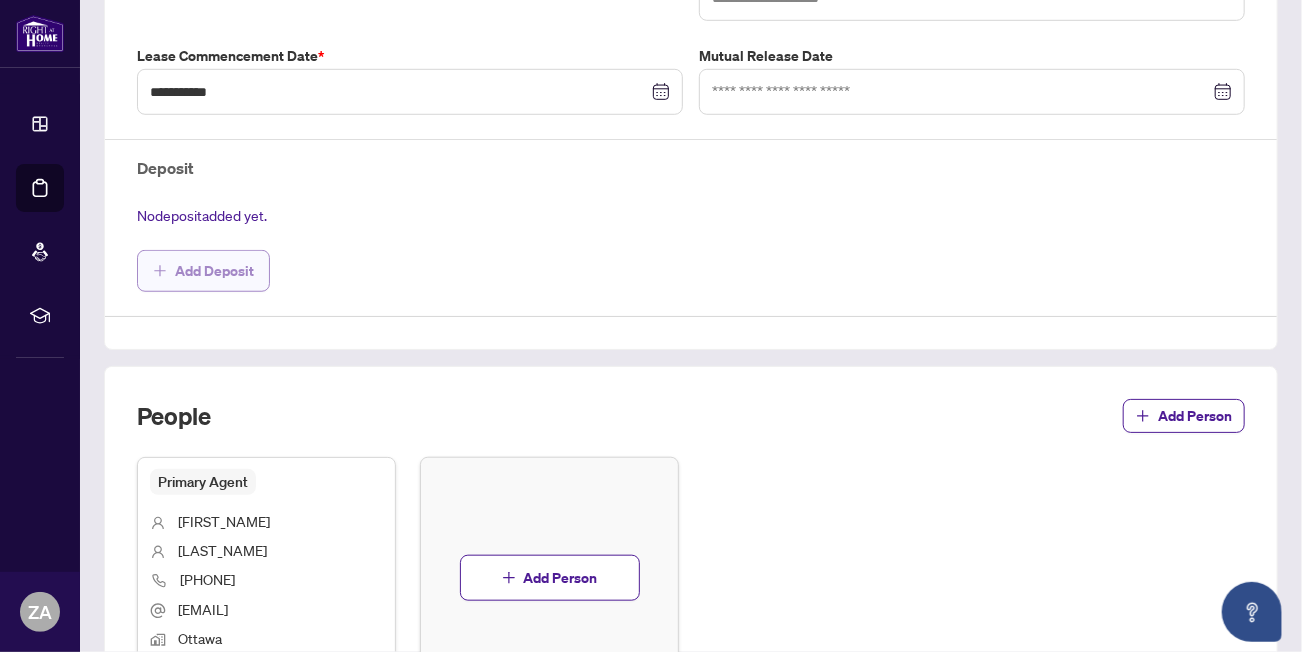 click on "Add Deposit" at bounding box center [214, 271] 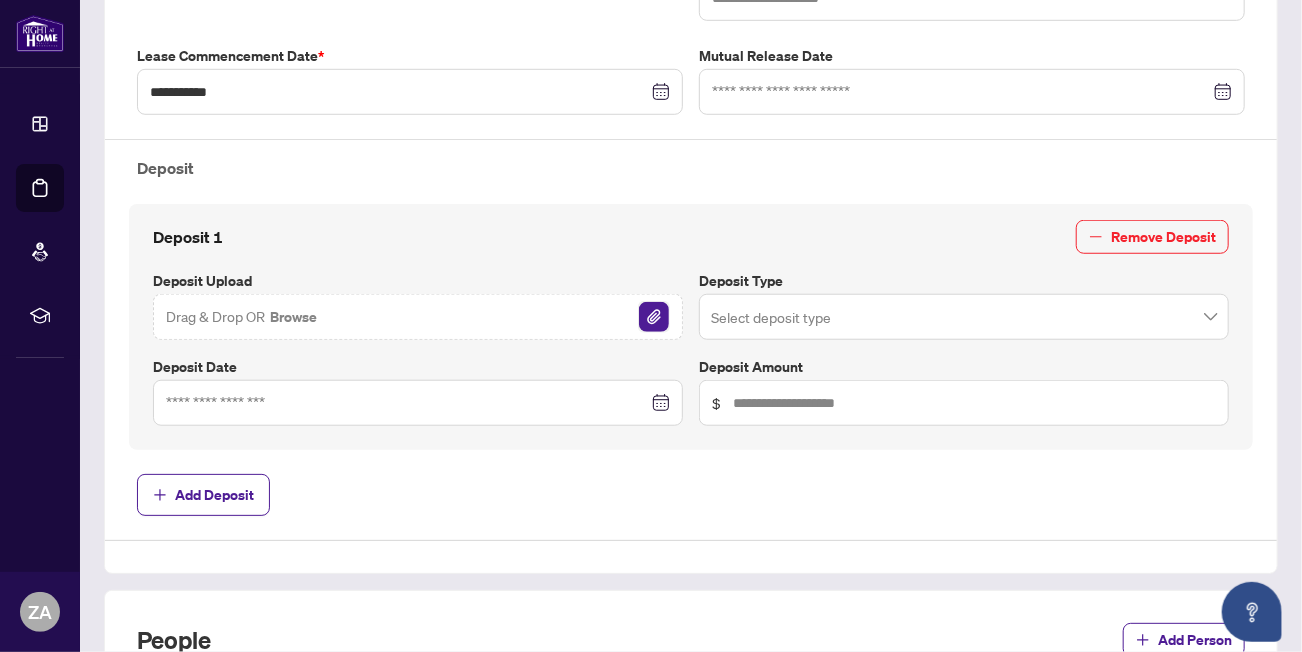 click at bounding box center [654, 317] 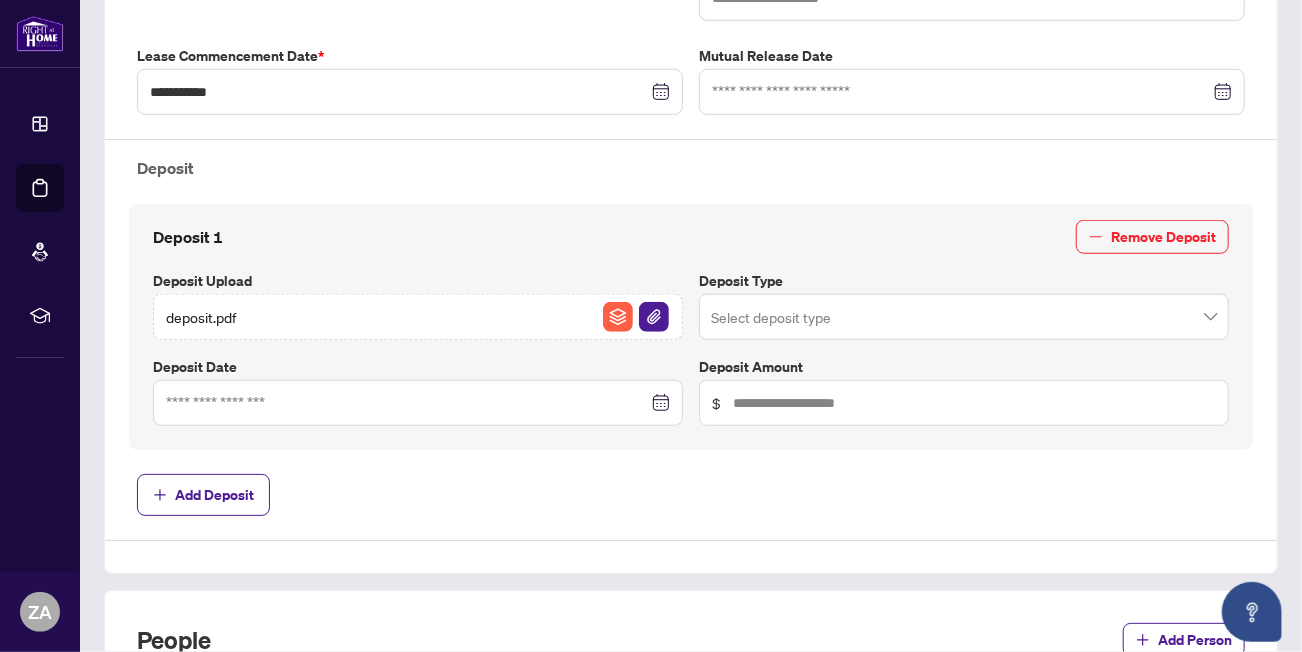 click at bounding box center [964, 317] 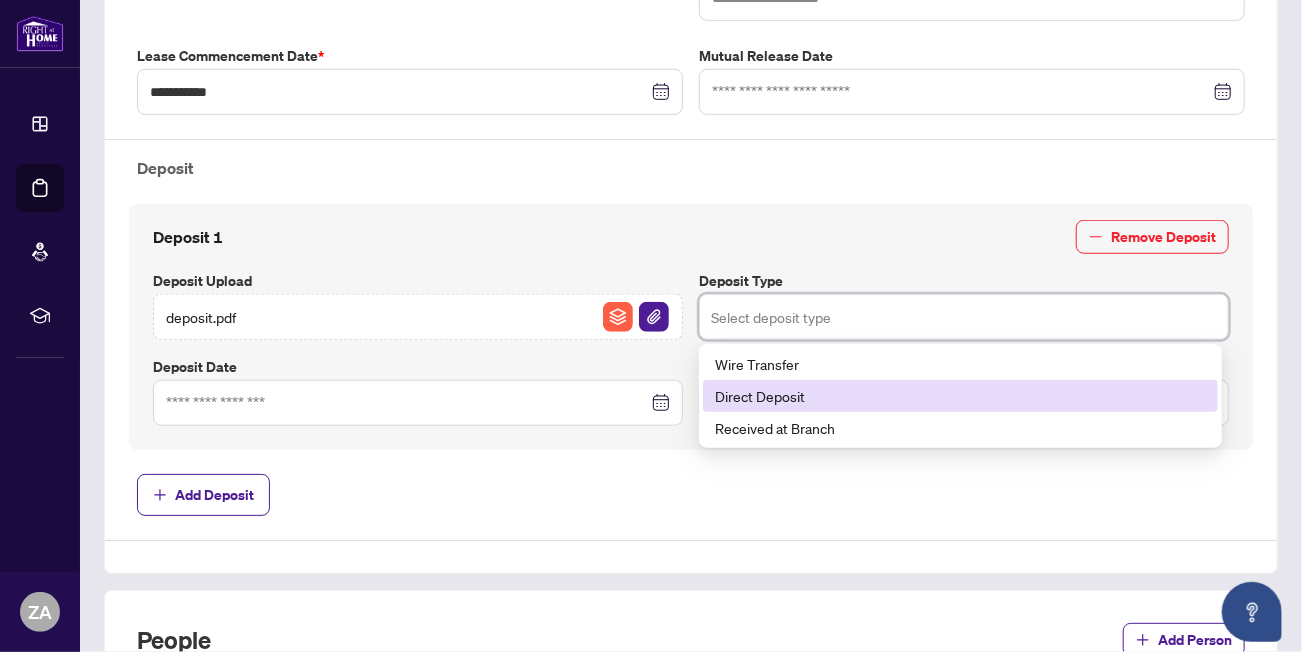 click on "Direct Deposit" at bounding box center (960, 396) 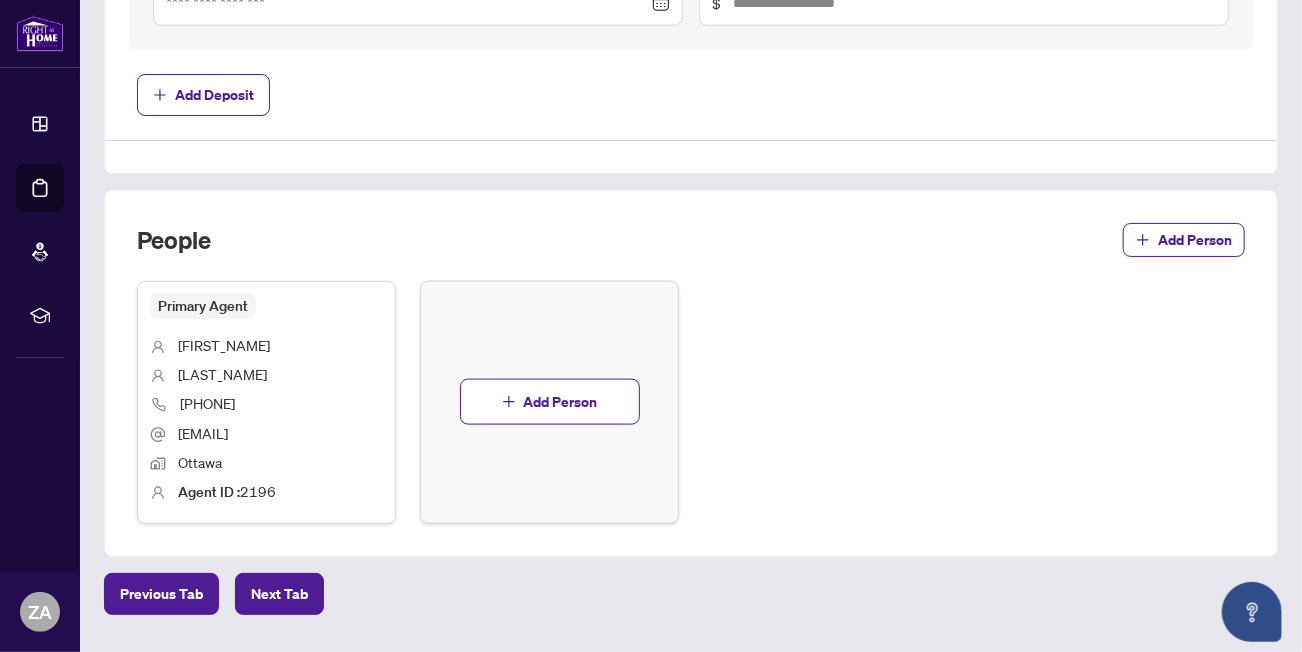 scroll, scrollTop: 1044, scrollLeft: 0, axis: vertical 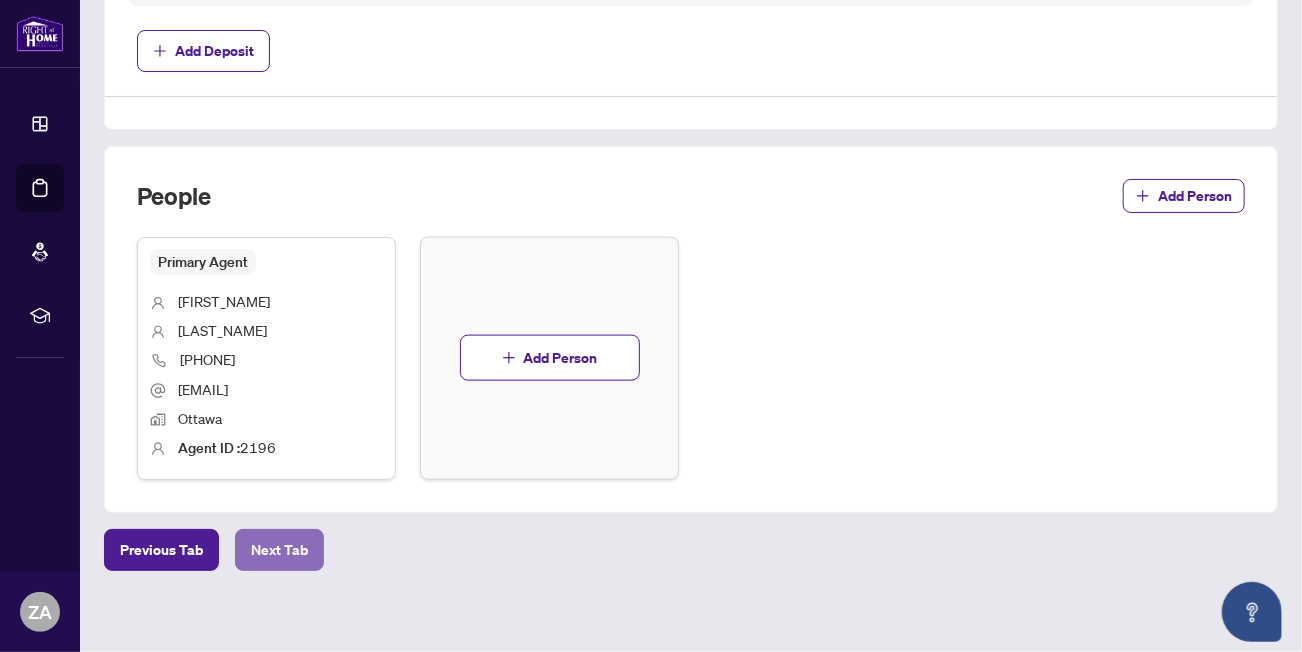 click on "Next Tab" at bounding box center (279, 550) 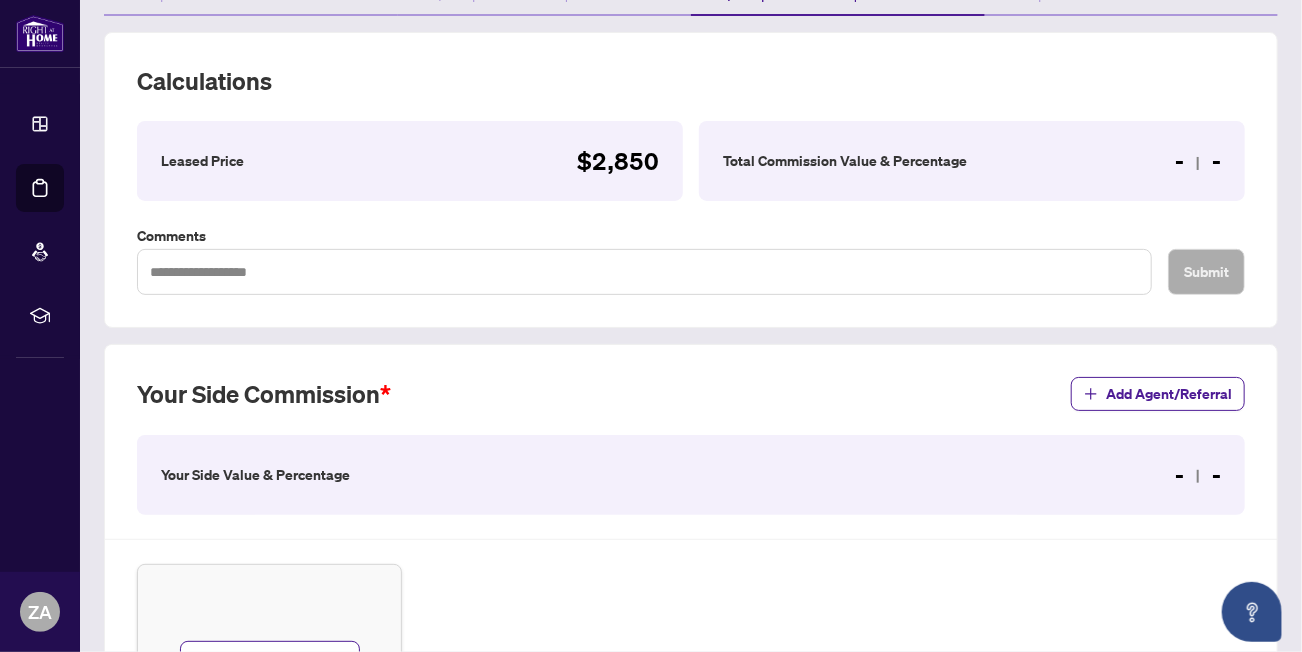 scroll, scrollTop: 232, scrollLeft: 0, axis: vertical 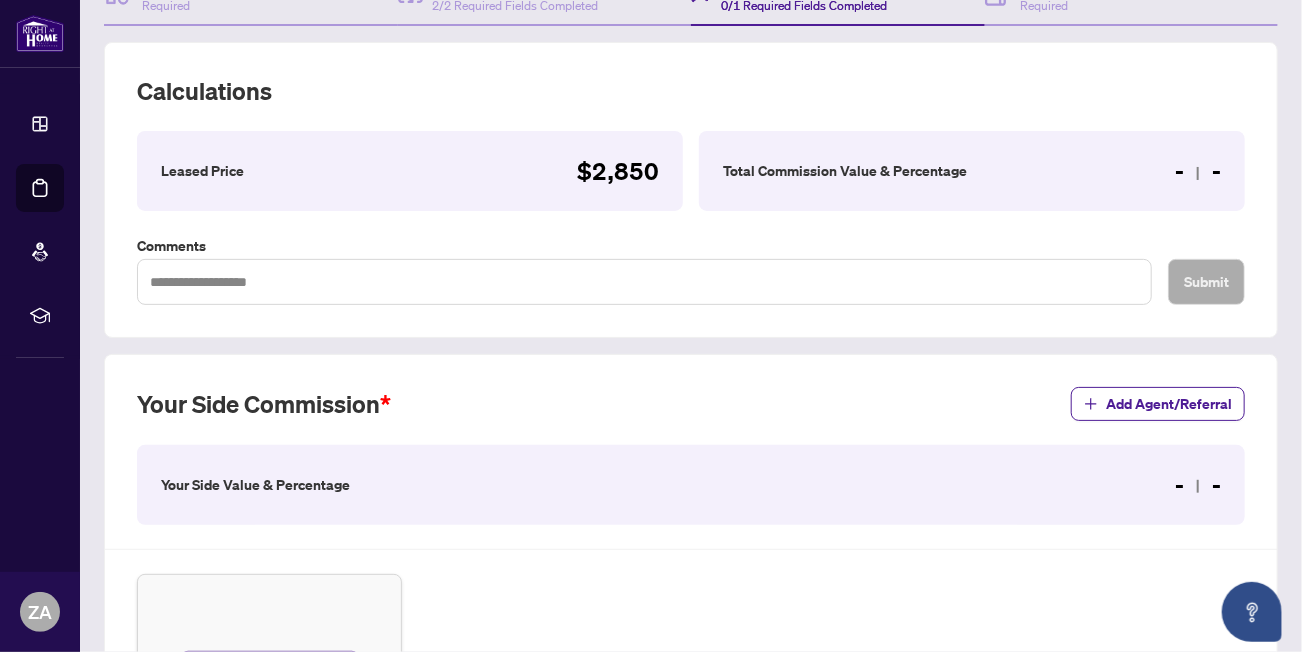 click on "Total Commission Value & Percentage -     -" at bounding box center [972, 171] 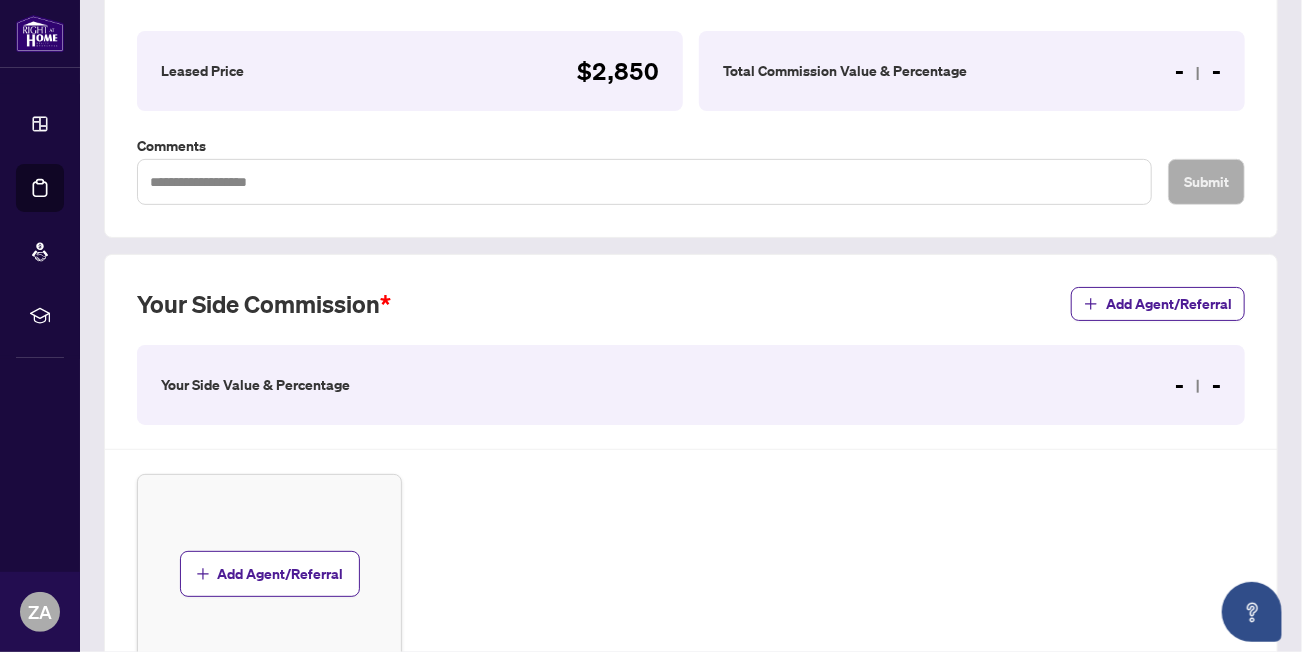 click on "Your Side Value & Percentage" at bounding box center [255, 385] 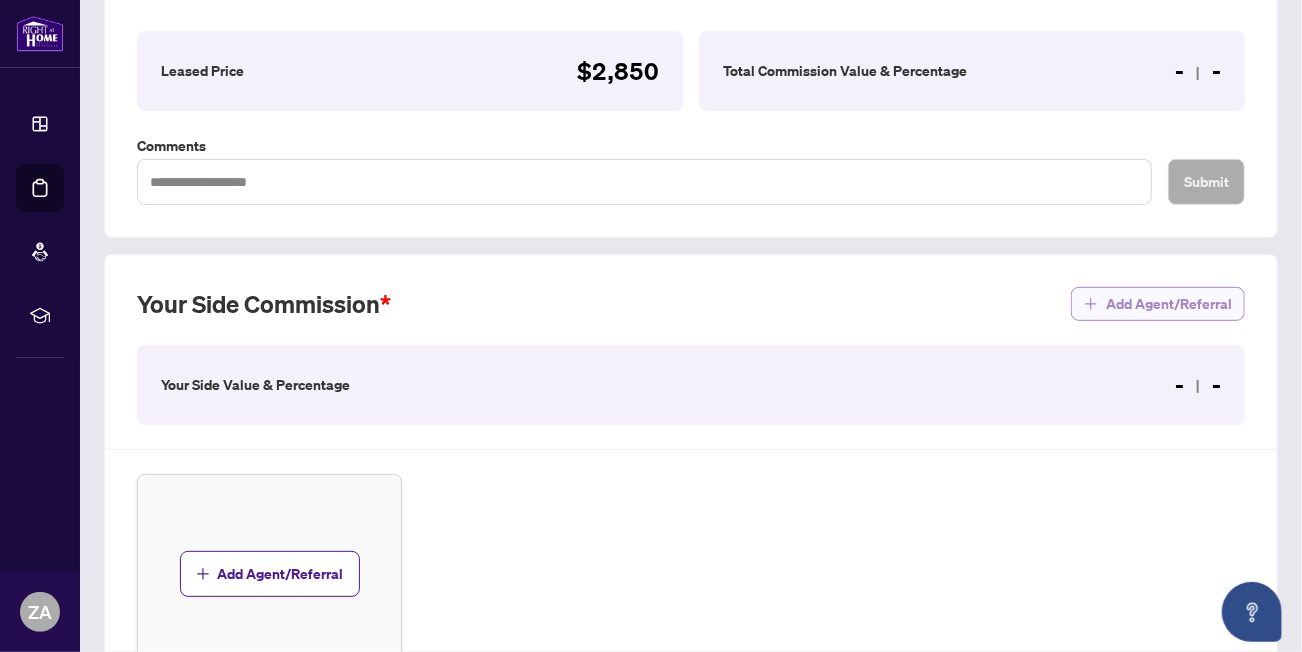 click on "Add Agent/Referral" at bounding box center [1158, 304] 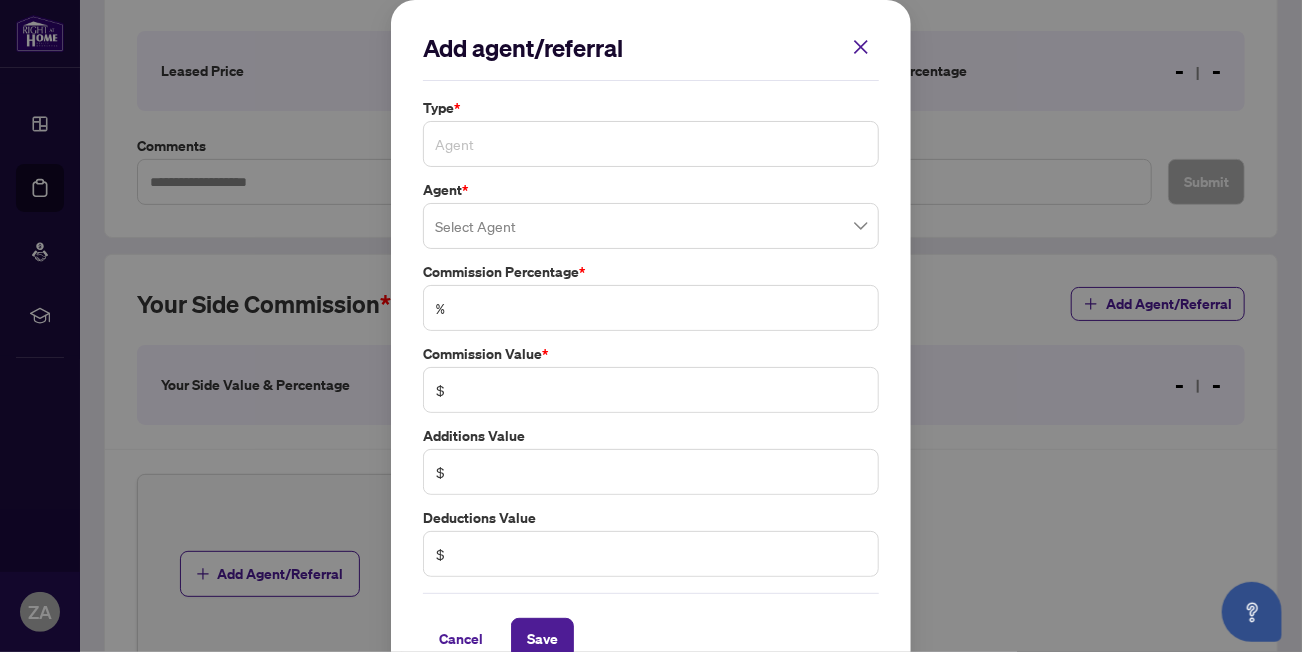 click on "Agent" at bounding box center (651, 144) 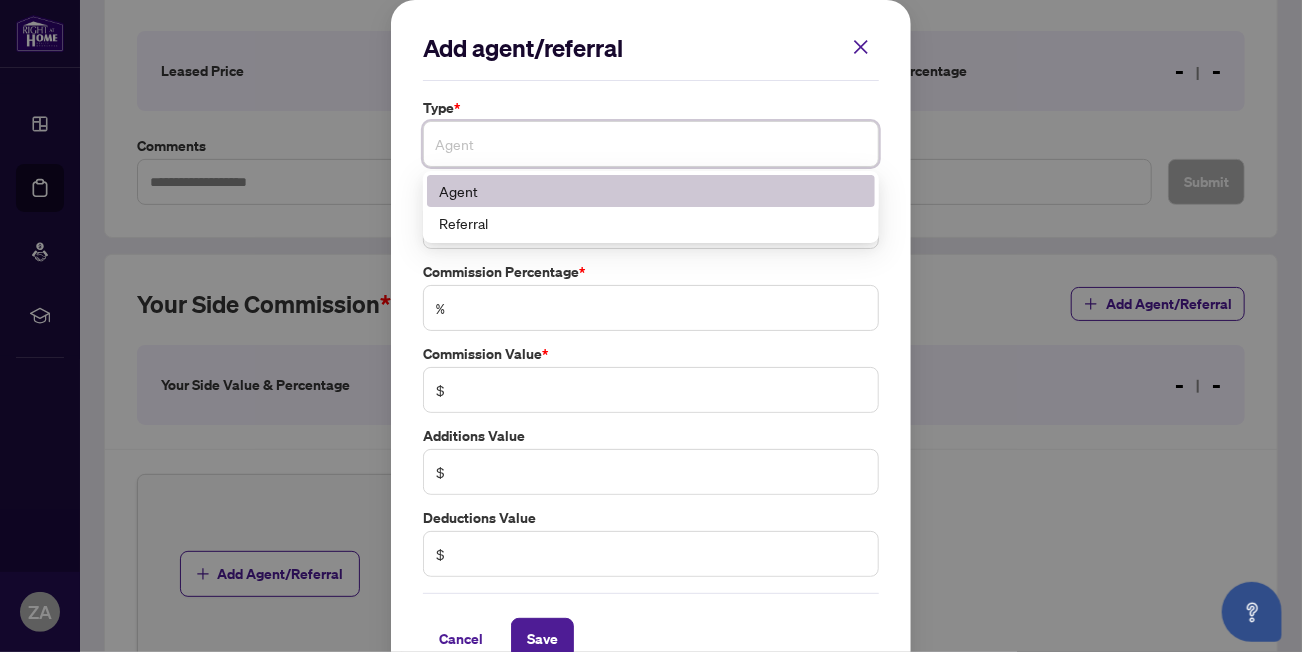 click on "Agent" at bounding box center (651, 191) 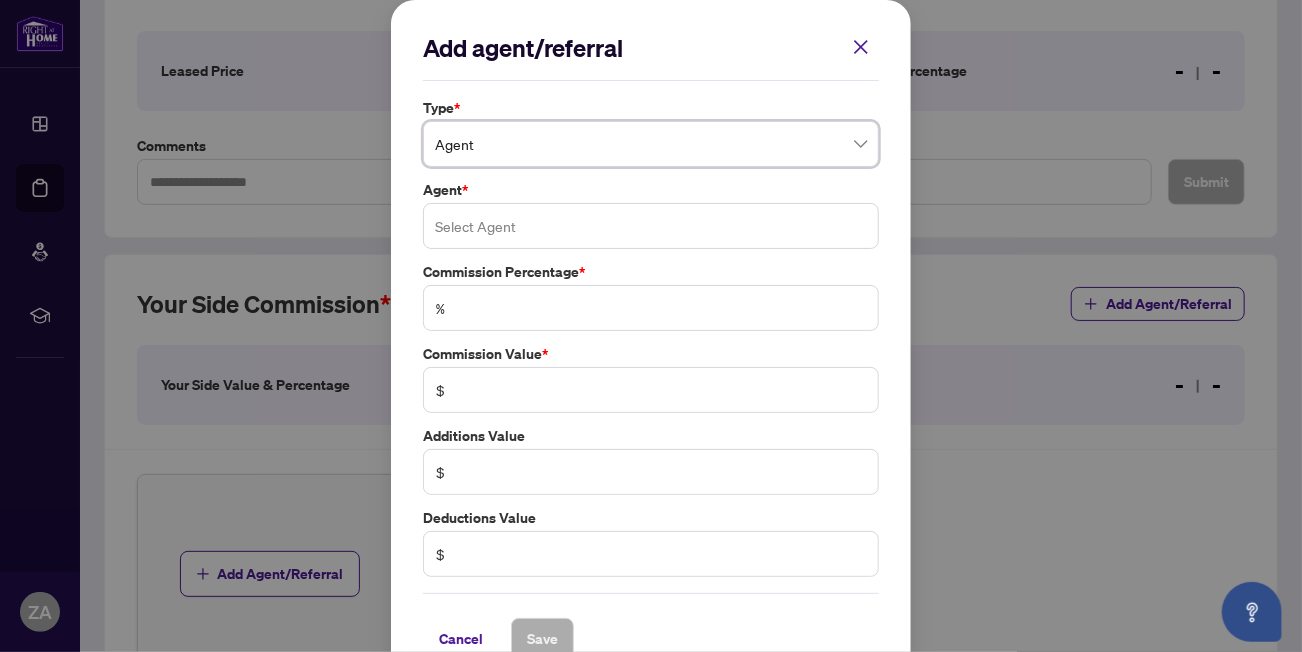 click at bounding box center (651, 226) 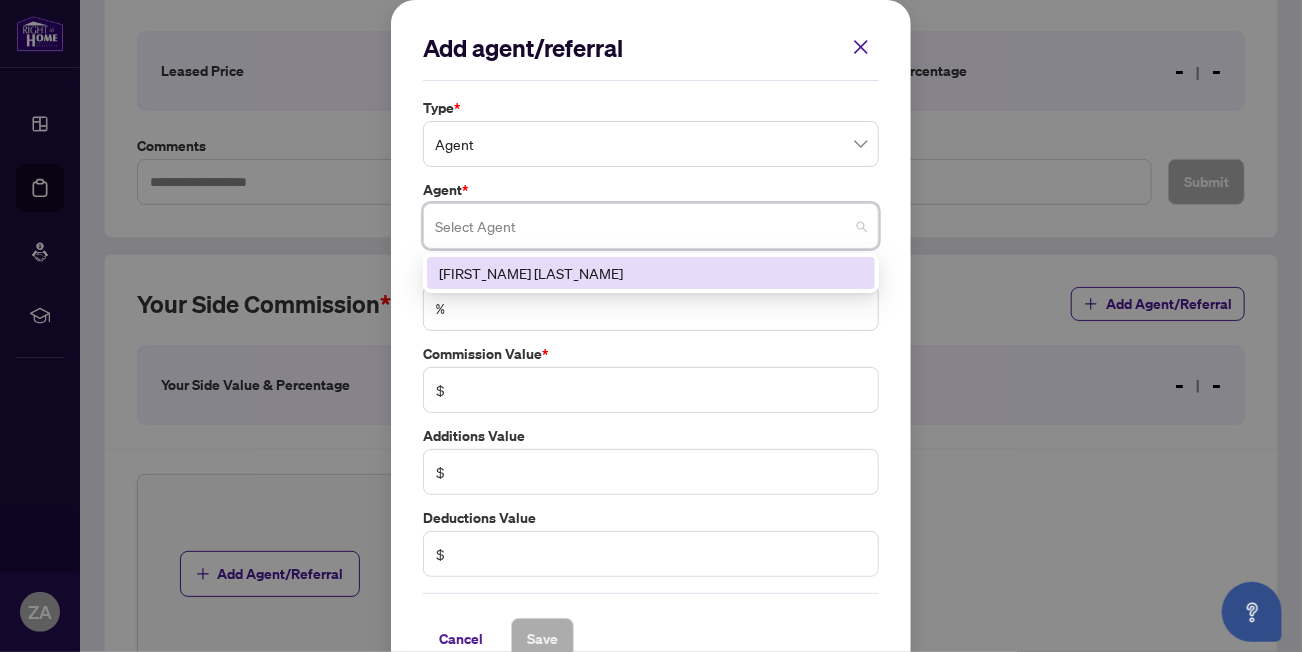 click on "[FIRST_NAME] [LAST_NAME]" at bounding box center (651, 273) 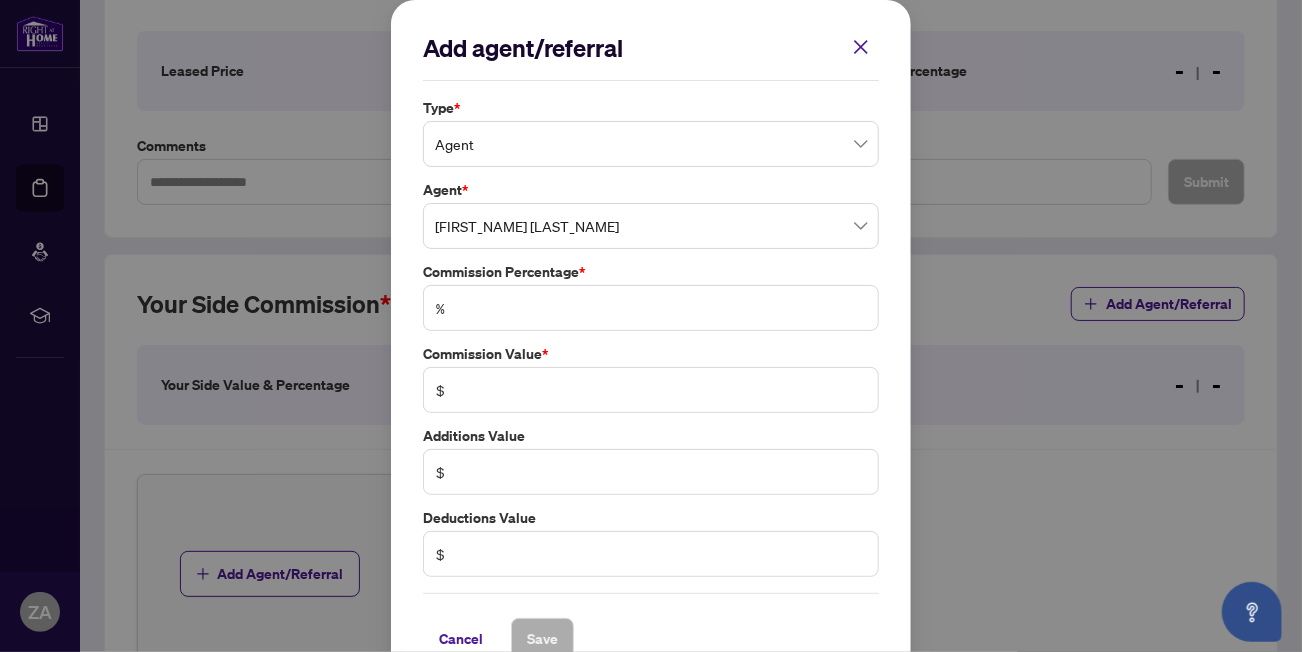 click on "%" at bounding box center (651, 308) 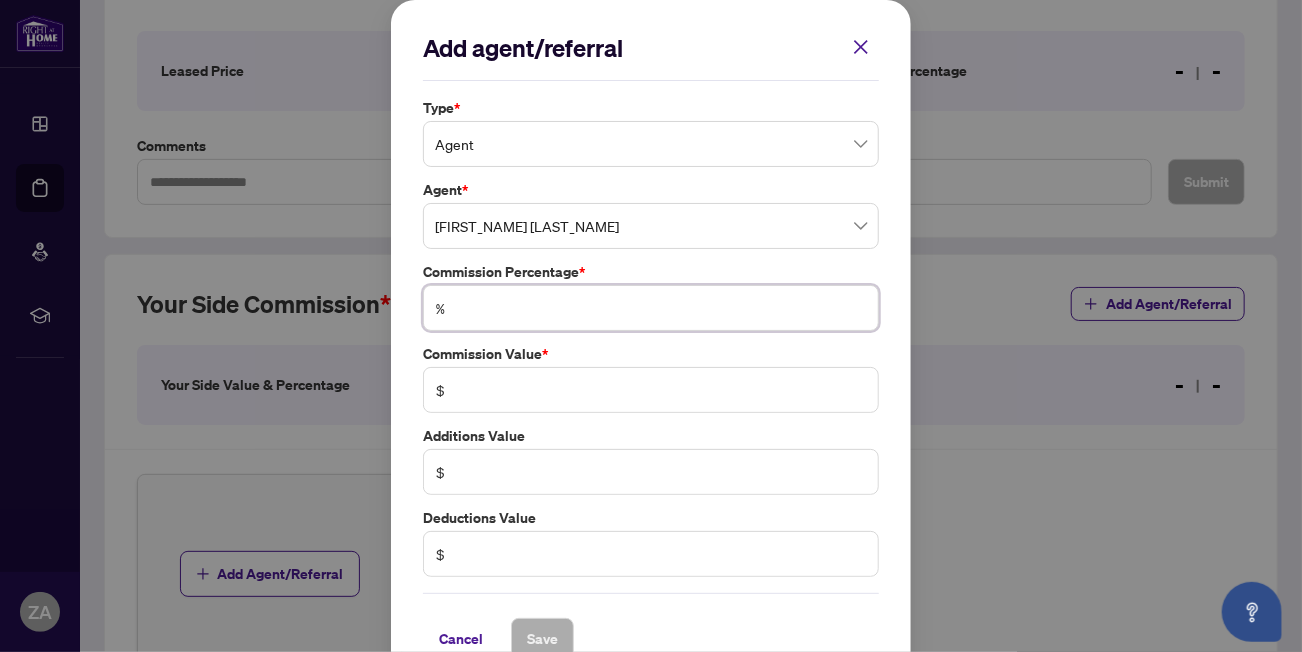 type on "*" 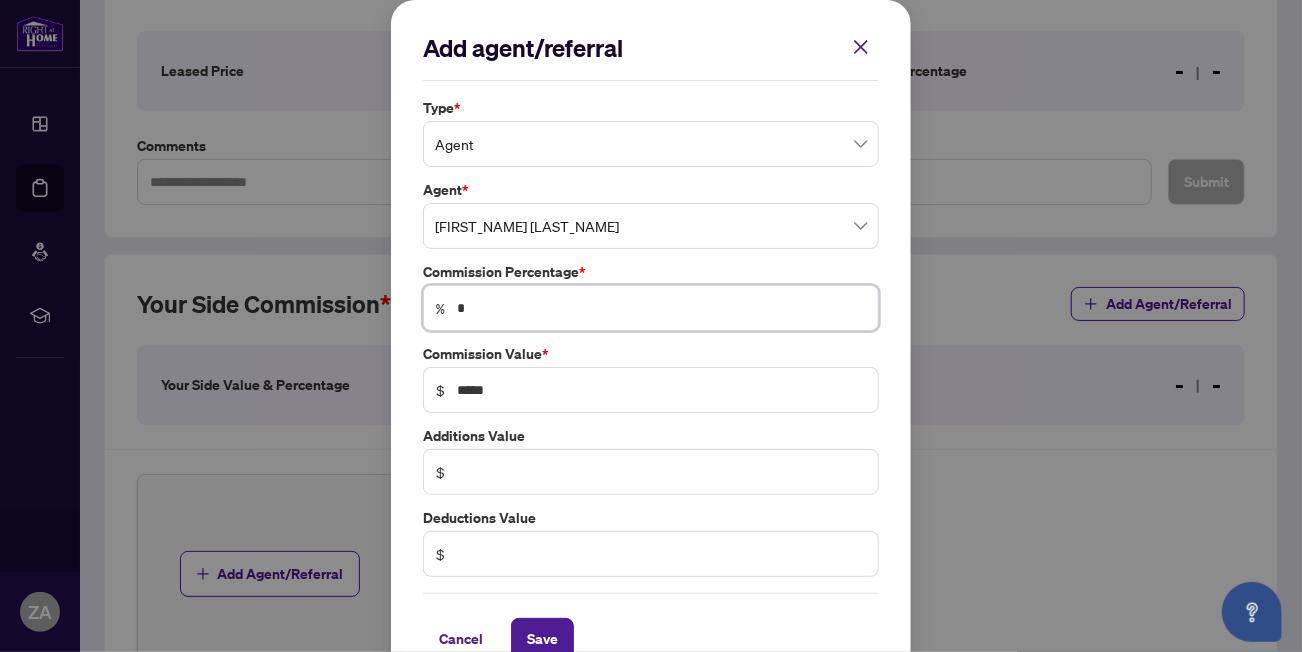 type on "**" 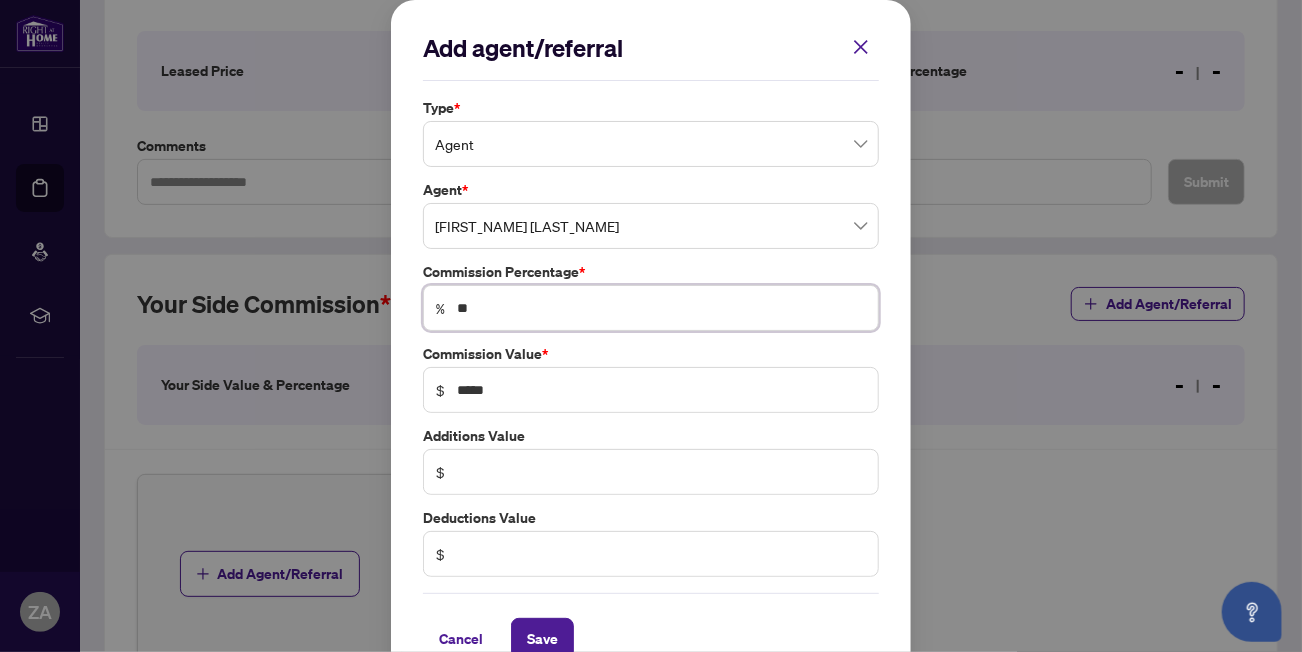 type on "**" 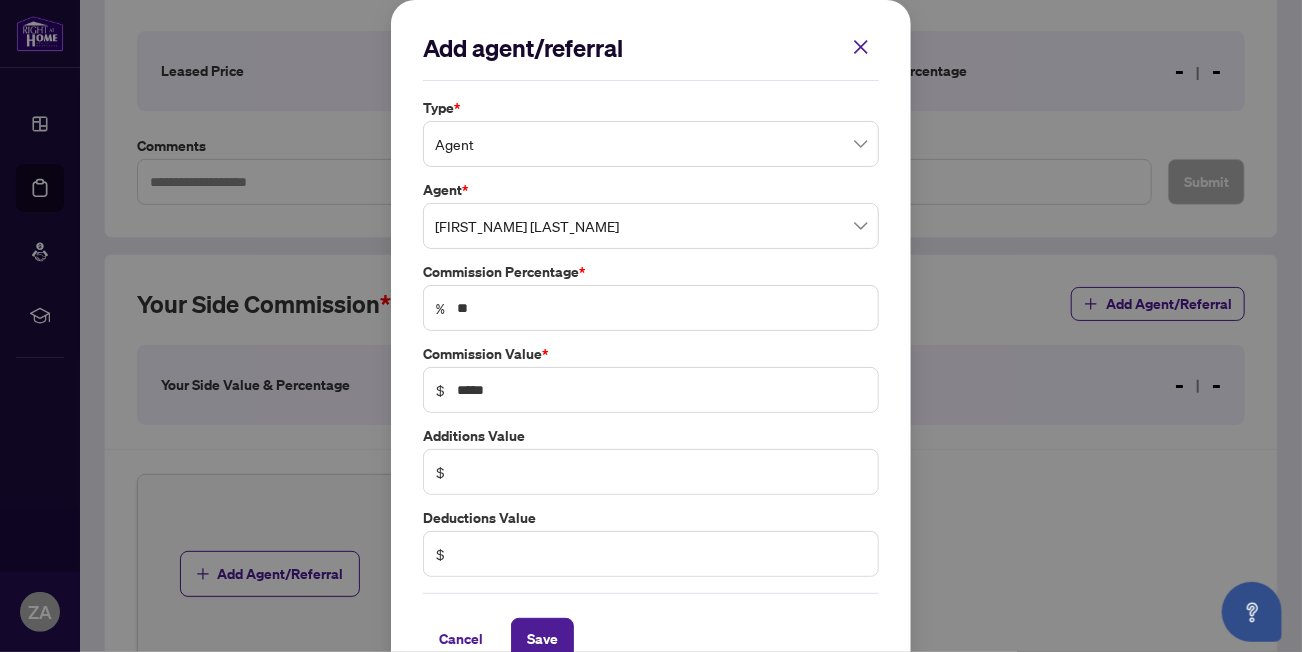 click on "Add agent/referral Type * Agent 0 1 Agent Referral Agent * [LAST_NAME] [FIRST_NAME] [NUMBER] [FIRST_NAME] [LAST_NAME] Commission Percentage * % ** Commission Value * $ ***** Additions Value $ Deductions Value $ Cancel Save Cancel OK" at bounding box center [651, 326] 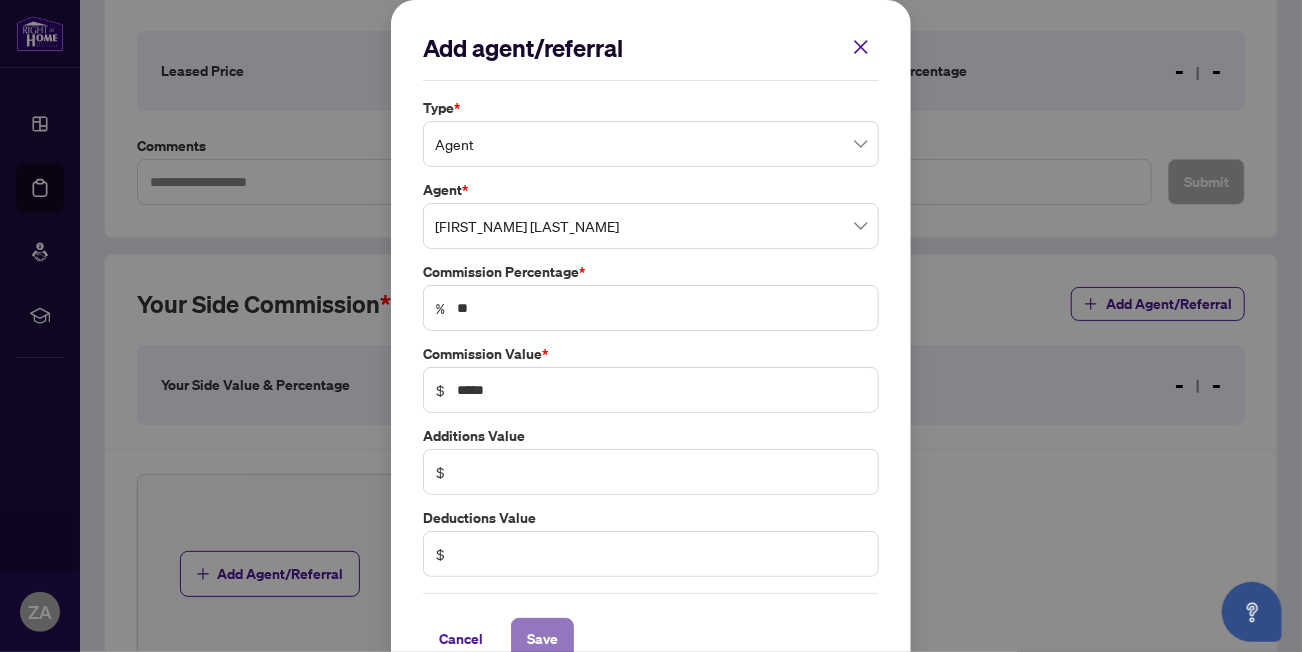 click on "Save" at bounding box center (542, 639) 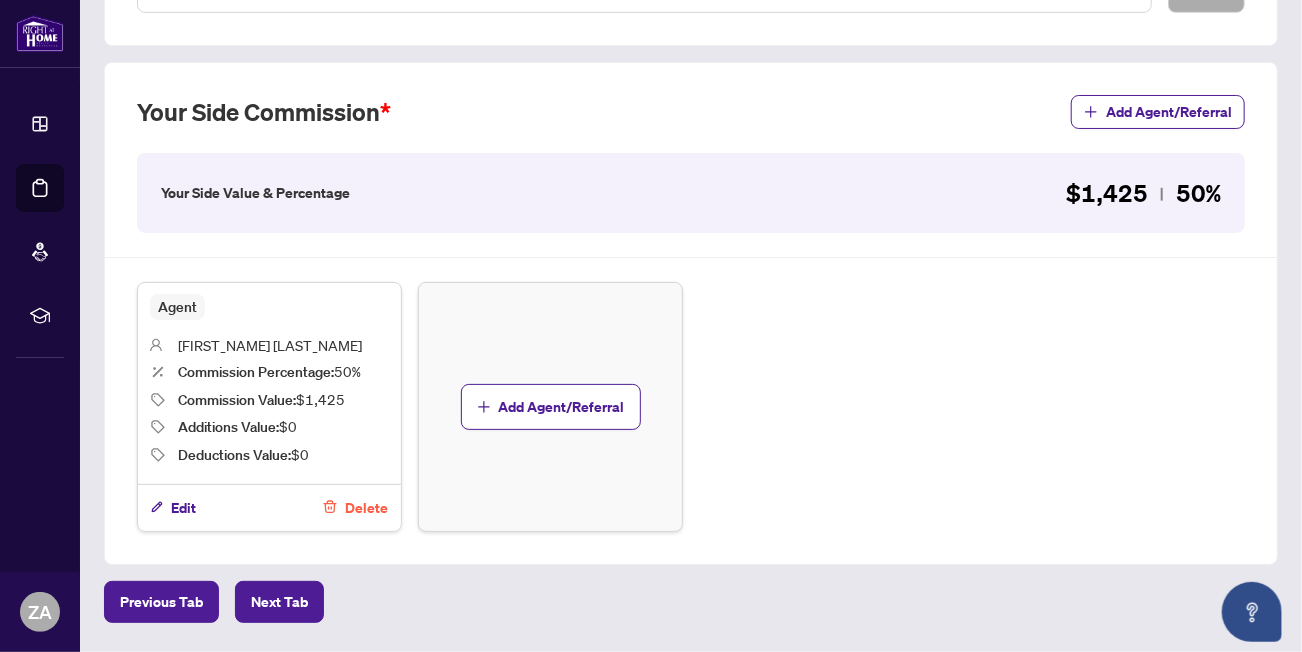 scroll, scrollTop: 575, scrollLeft: 0, axis: vertical 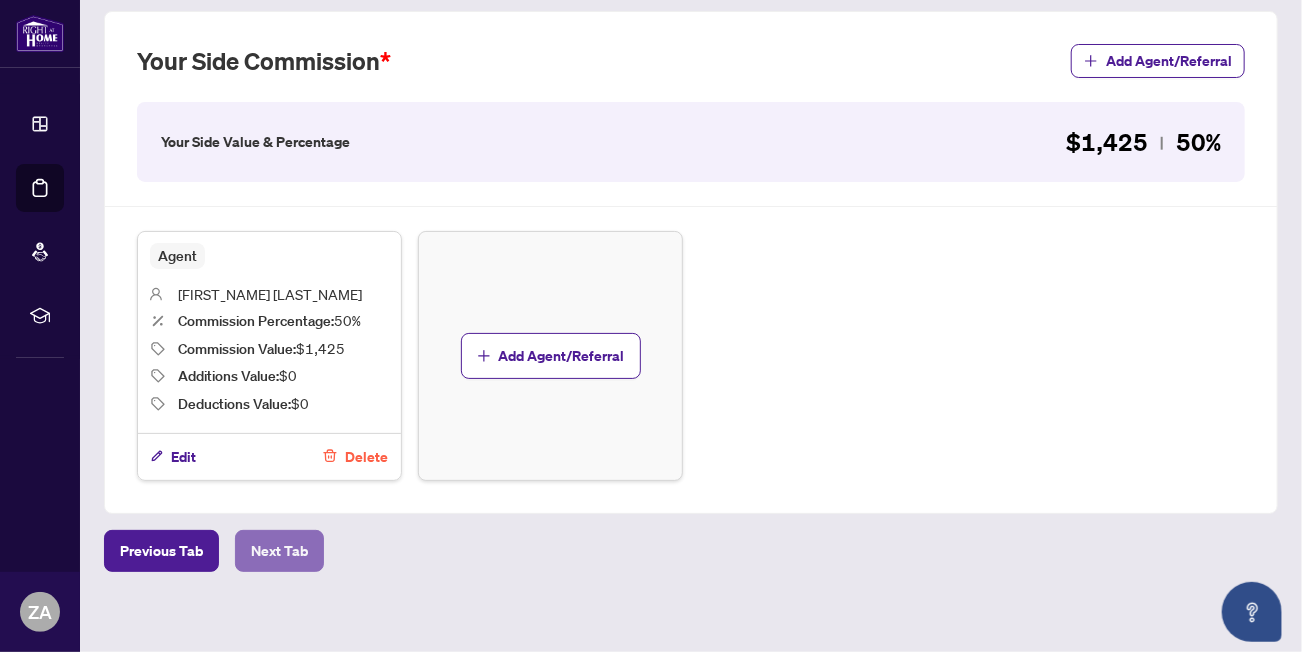 click on "Next Tab" at bounding box center (279, 551) 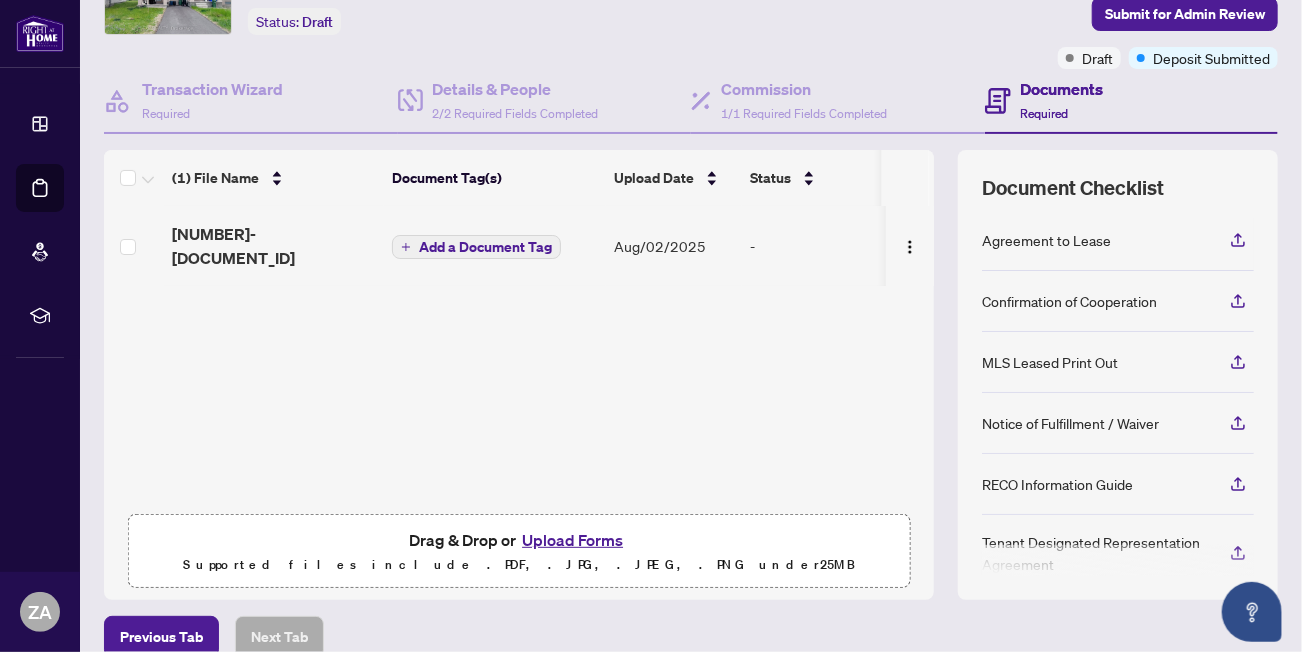 scroll, scrollTop: 220, scrollLeft: 0, axis: vertical 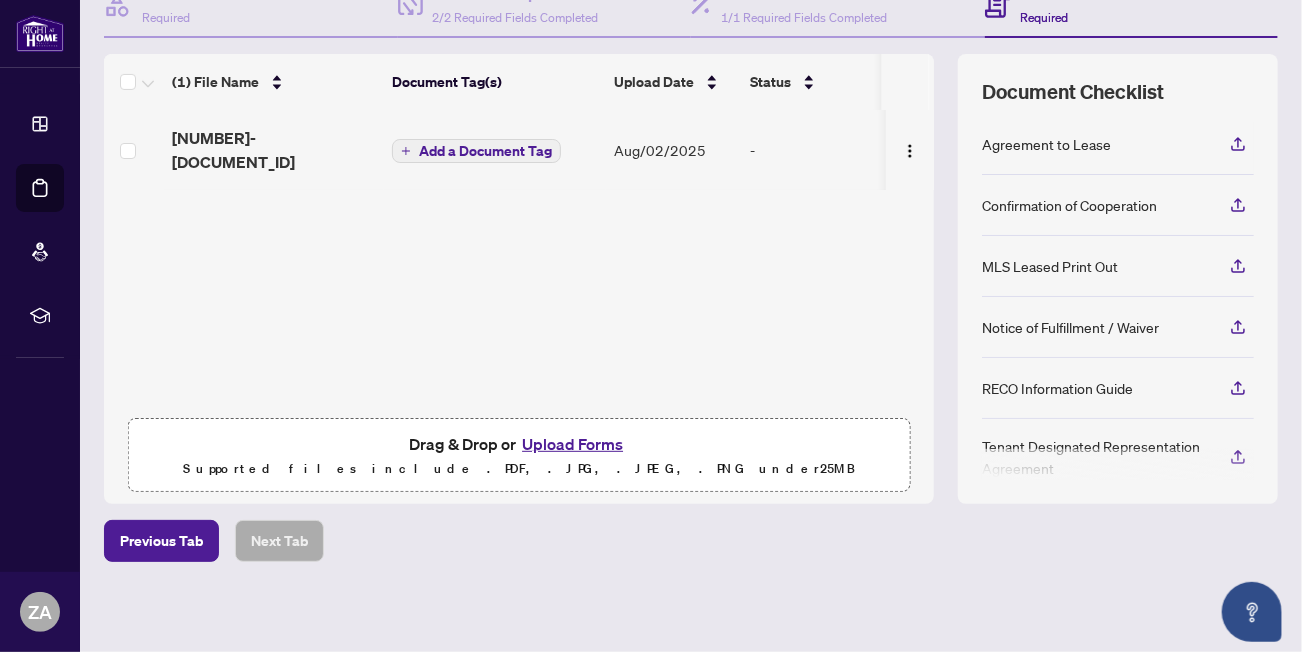 click on "Upload Forms" at bounding box center (572, 444) 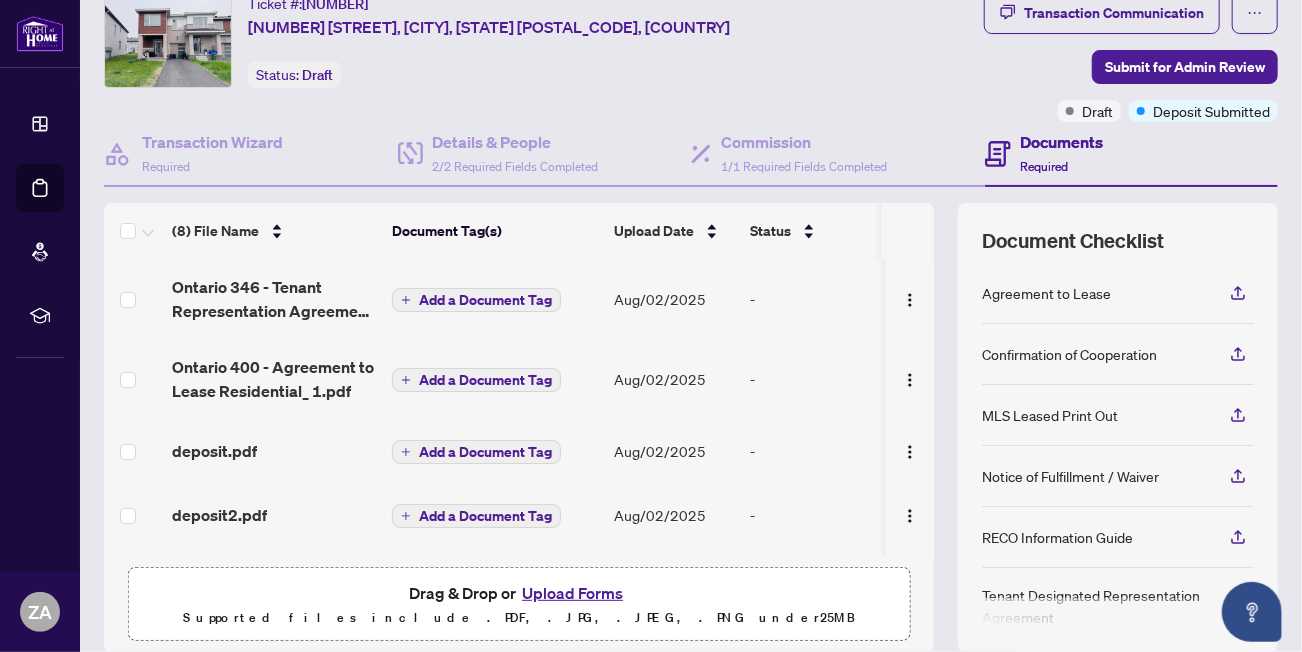 scroll, scrollTop: 20, scrollLeft: 0, axis: vertical 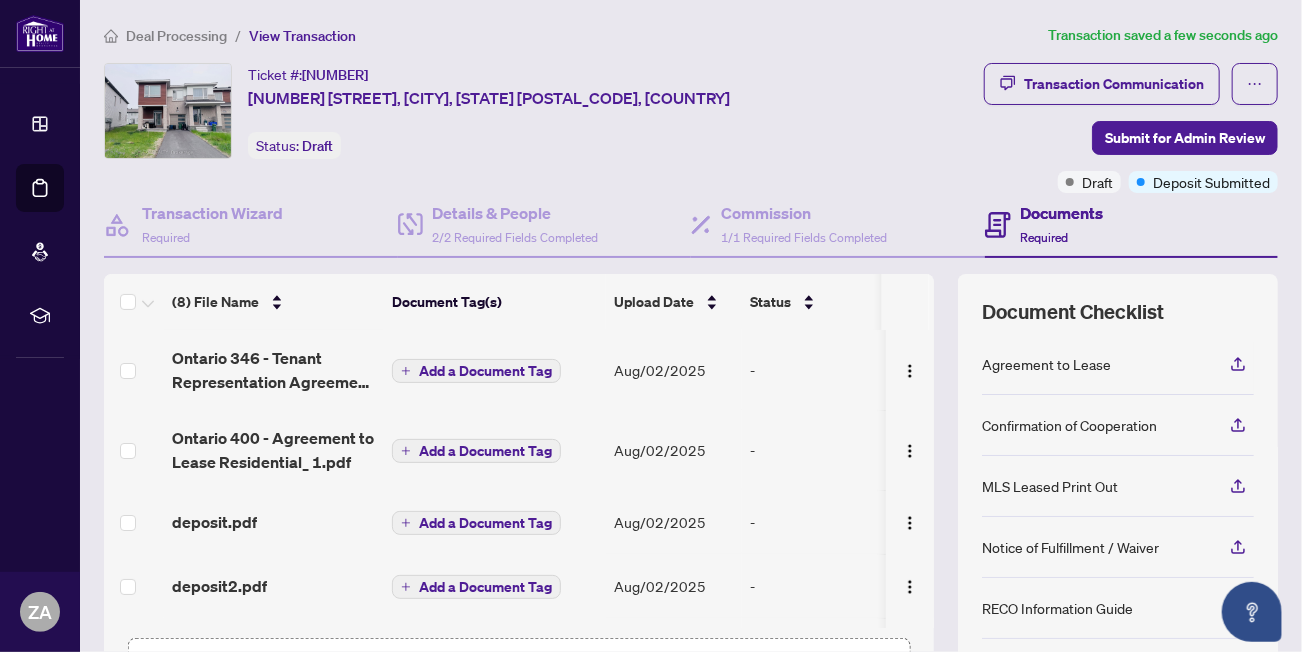 click on "Add a Document Tag" at bounding box center (485, 371) 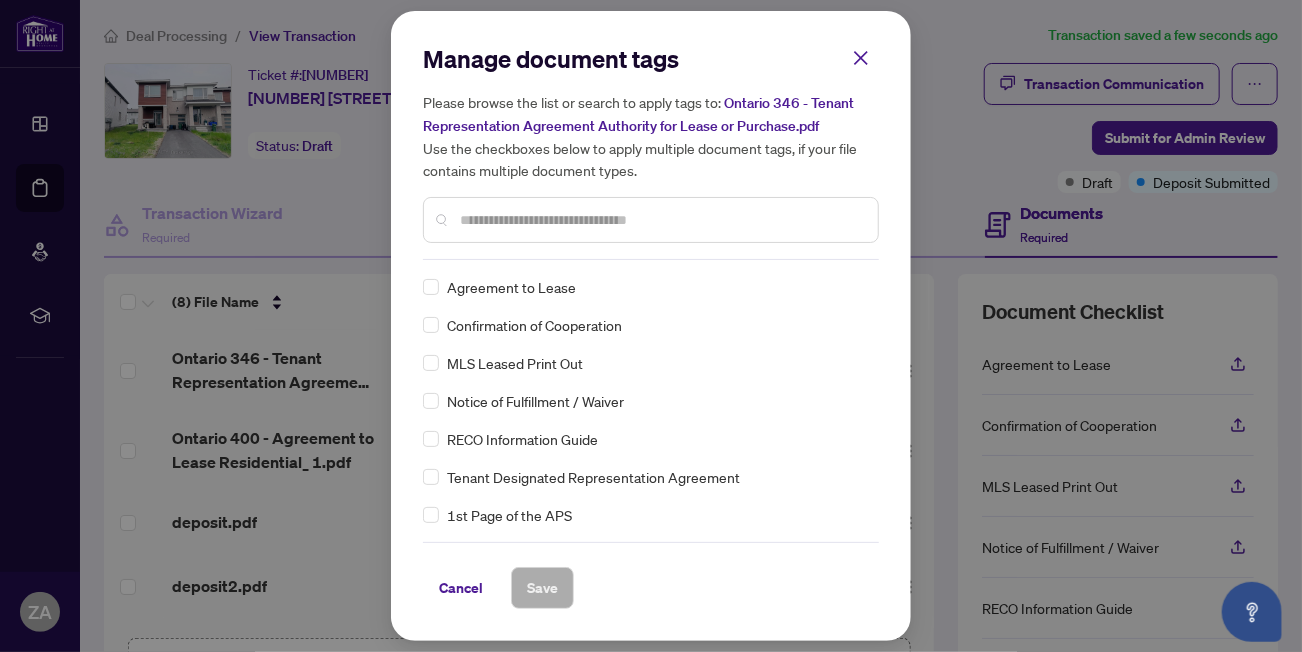 click at bounding box center (661, 220) 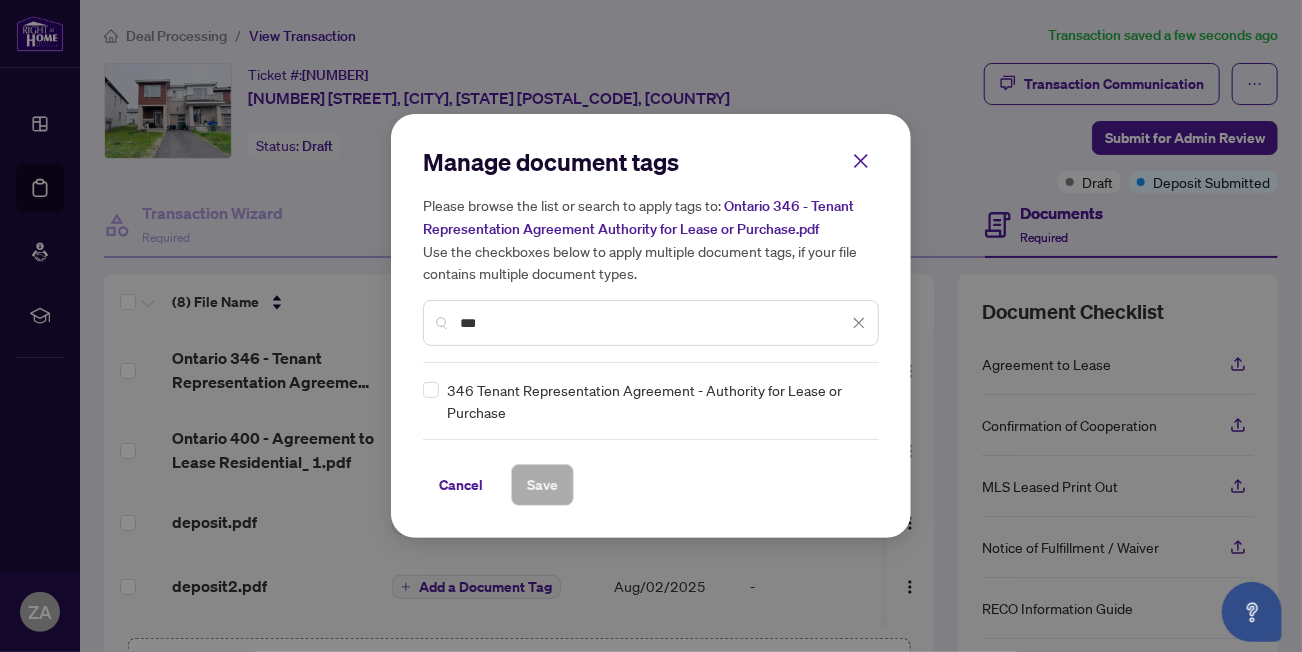 type on "***" 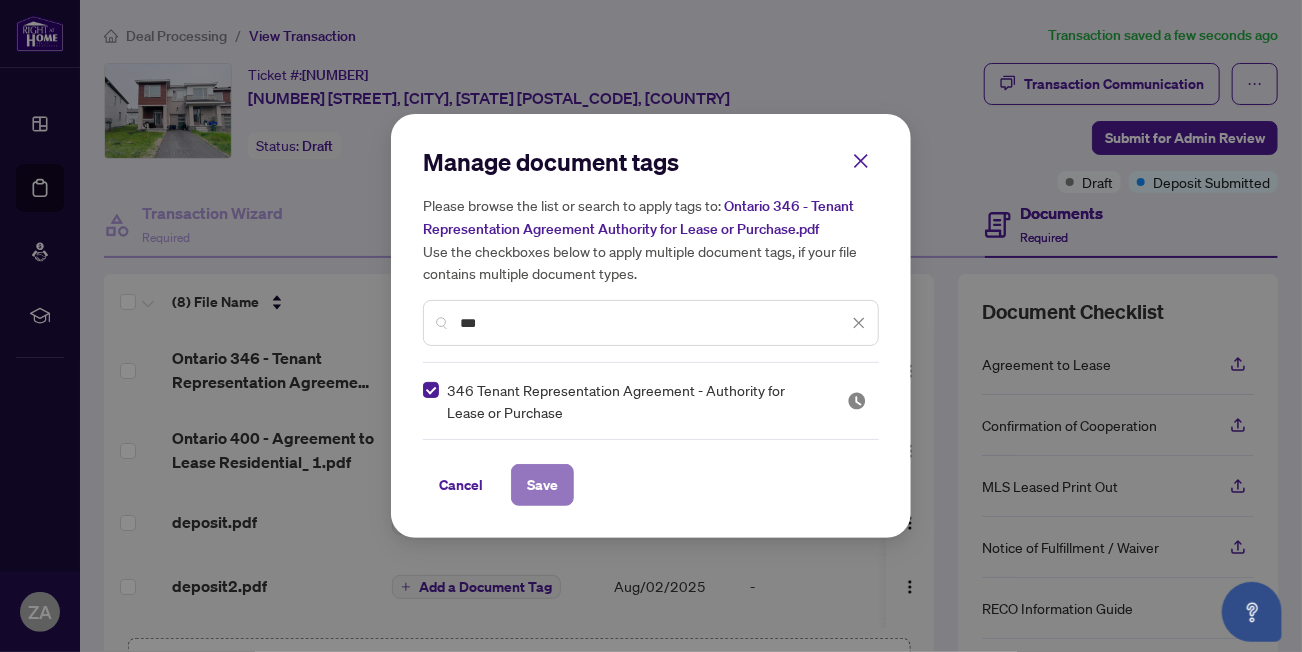 click on "Save" at bounding box center (542, 485) 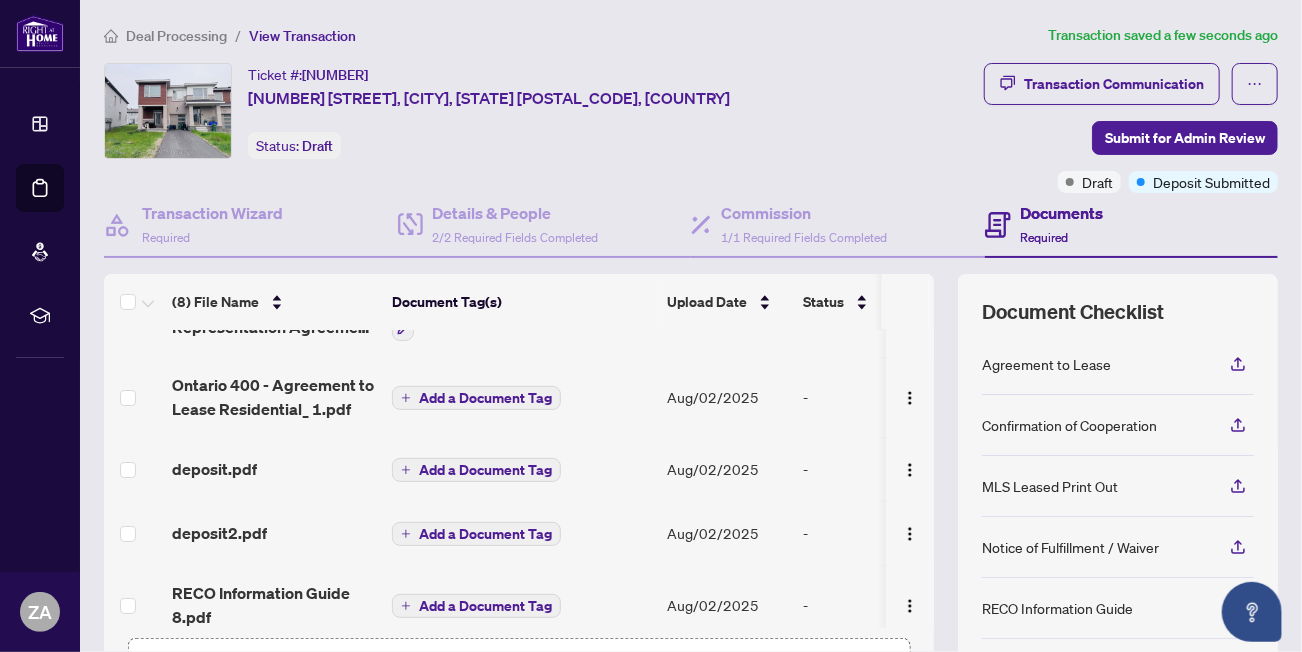 scroll, scrollTop: 0, scrollLeft: 0, axis: both 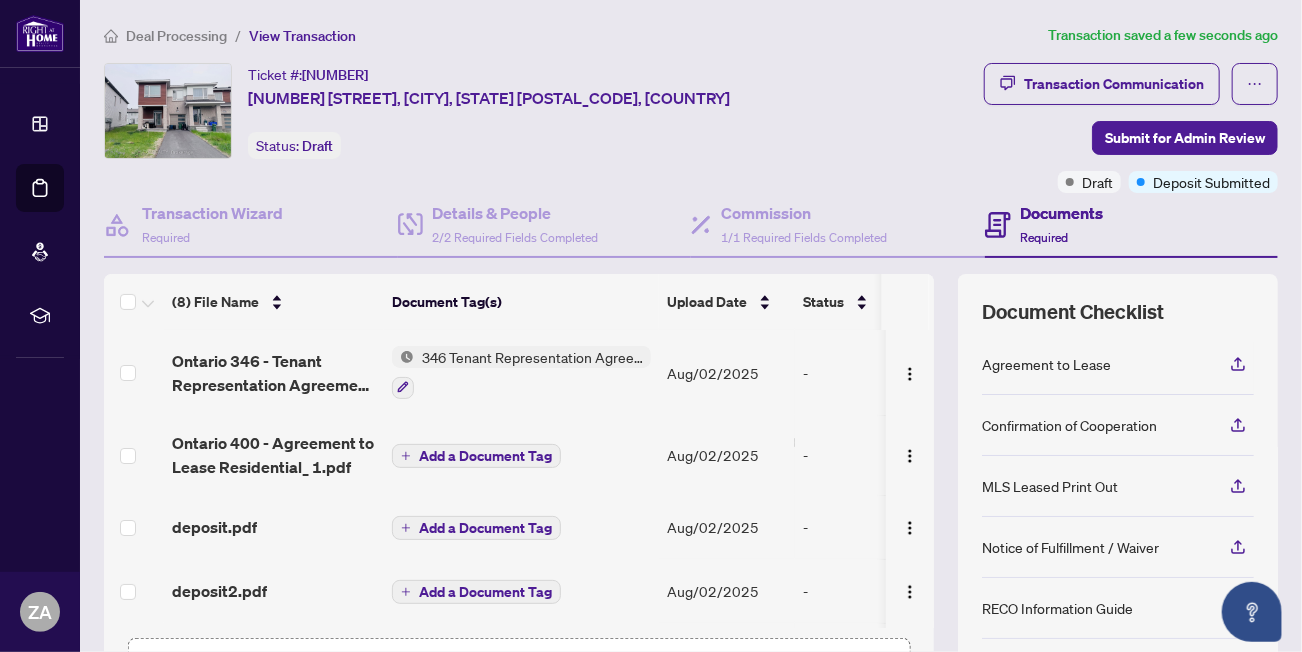 click on "Add a Document Tag" at bounding box center (485, 456) 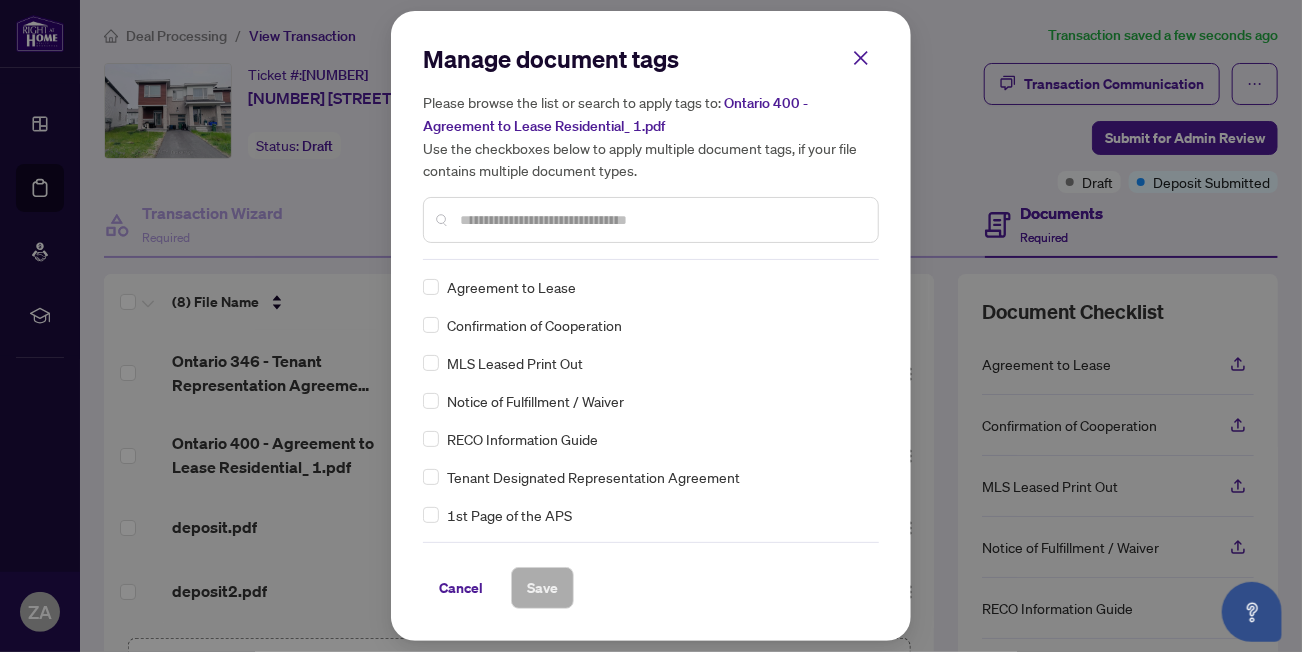 click on "Manage document tags Please browse the list or search to apply tags to:   [STATE] [NUMBER] - Agreement to Lease  Residential_ 1.pdf   Use the checkboxes below to apply multiple document tags, if your file contains multiple document types.   Agreement to Lease Confirmation of Cooperation MLS Leased Print Out Notice of Fulfillment / Waiver RECO Information Guide Tenant Designated Representation Agreement 1st Page of the APS Advance Paperwork Agent Correspondence Agreement of Assignment of Purchase and Sale Agreement of Purchase and Sale Agreement to Cooperate /Broker Referral Articles of Incorporation Back to Vendor Letter Belongs to Another Transaction Builder's Consent Buyer Designated Representation Agreement Buyer Designated Representation Agreement Buyers Lawyer Information Certificate of Estate Trustee(s) Client Refused to Sign Closing Date Change Co-op Brokerage Commission Statement Co-op EFT Co-operating Indemnity Agreement Commission Adjustment Commission Agreement Commission Calculation Correspondence EFT" at bounding box center (651, 326) 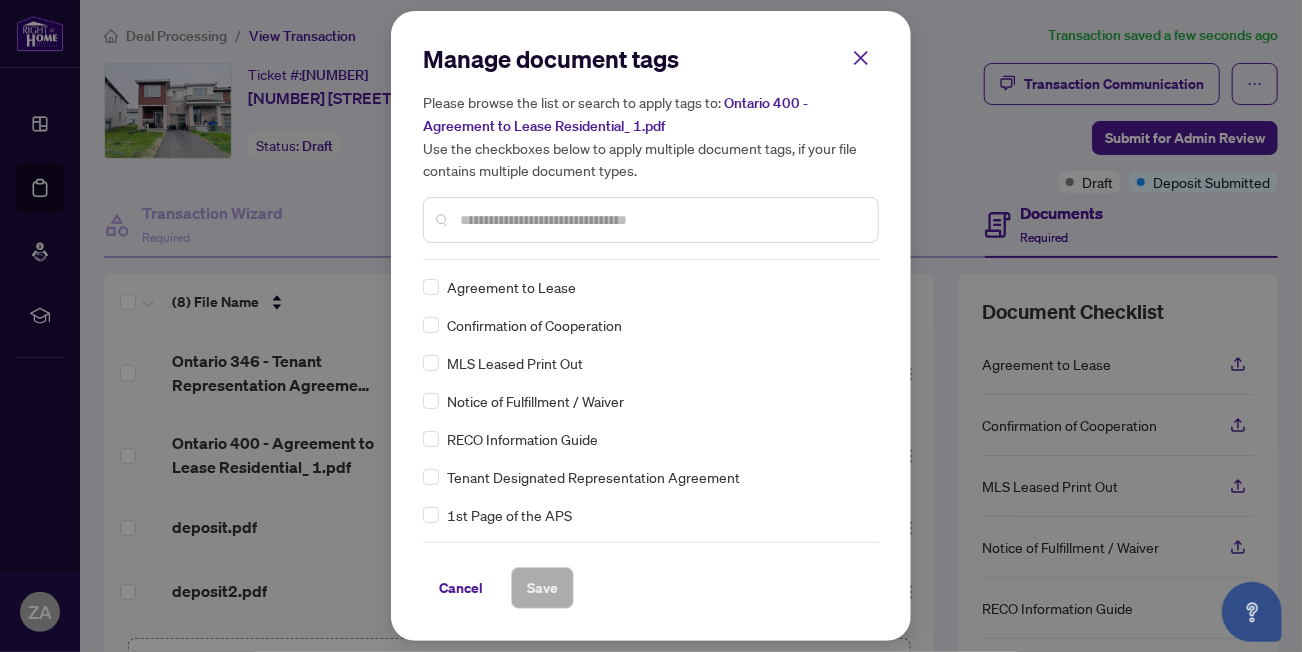 click at bounding box center [661, 220] 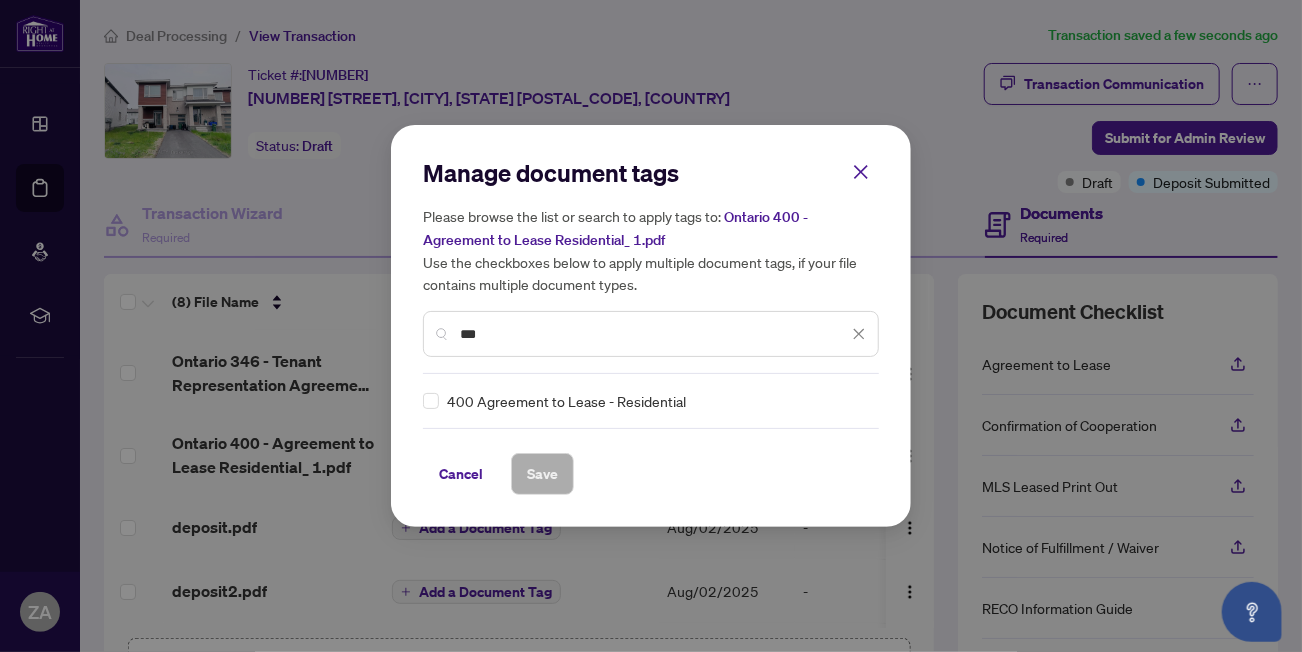 type on "***" 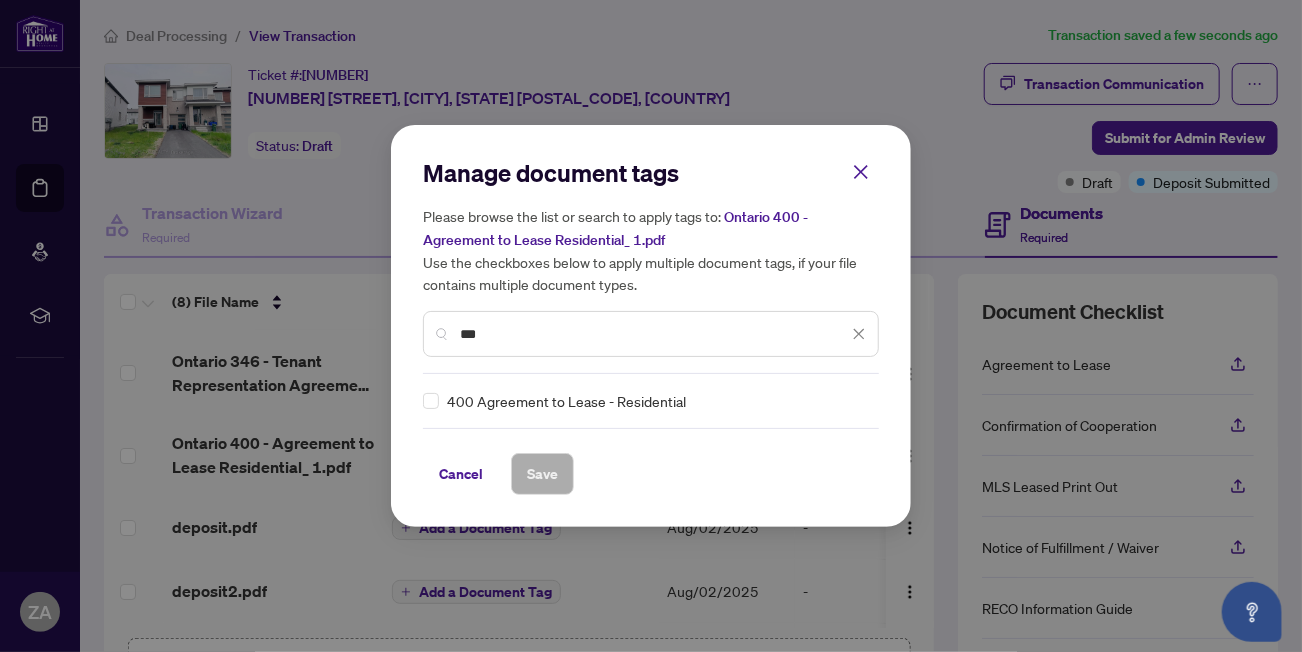 click on "Manage document tags Please browse the list or search to apply tags to:   [STATE] [NUMBER] - Agreement to Lease  Residential_ 1.pdf   Use the checkboxes below to apply multiple document tags, if your file contains multiple document types.   *** [NUMBER] Agreement to Lease - Residential Cancel Save Cancel OK" at bounding box center [651, 326] 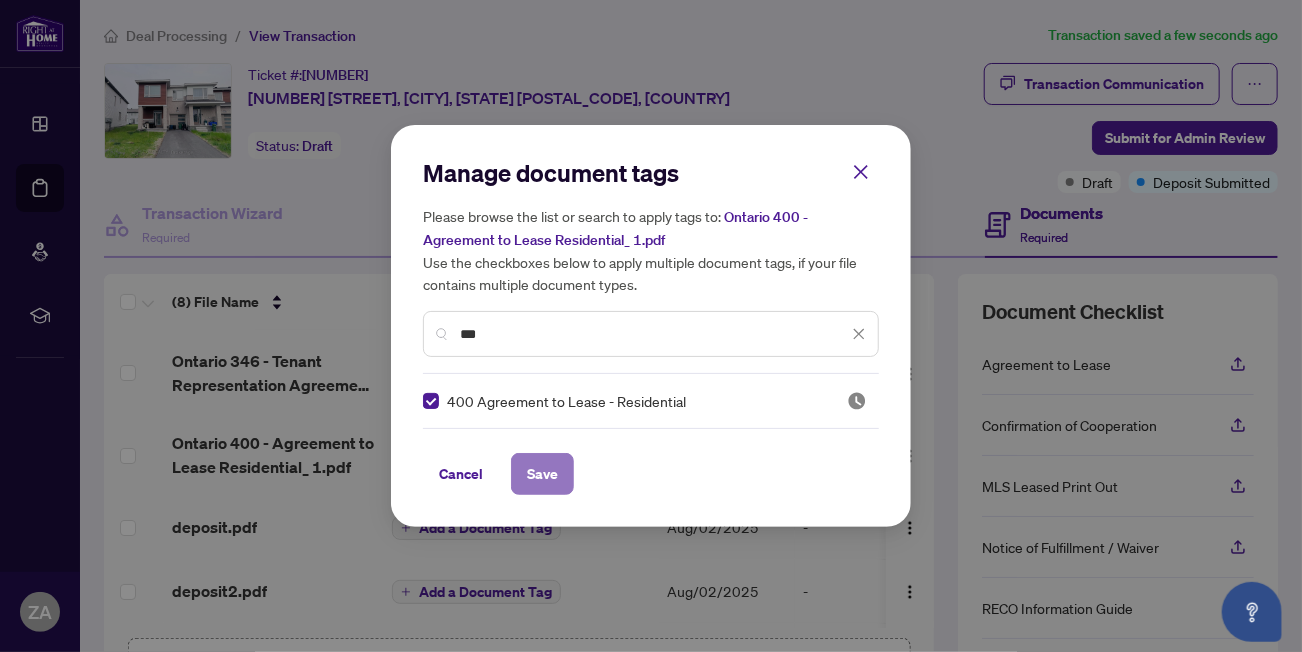 click on "Save" at bounding box center [542, 474] 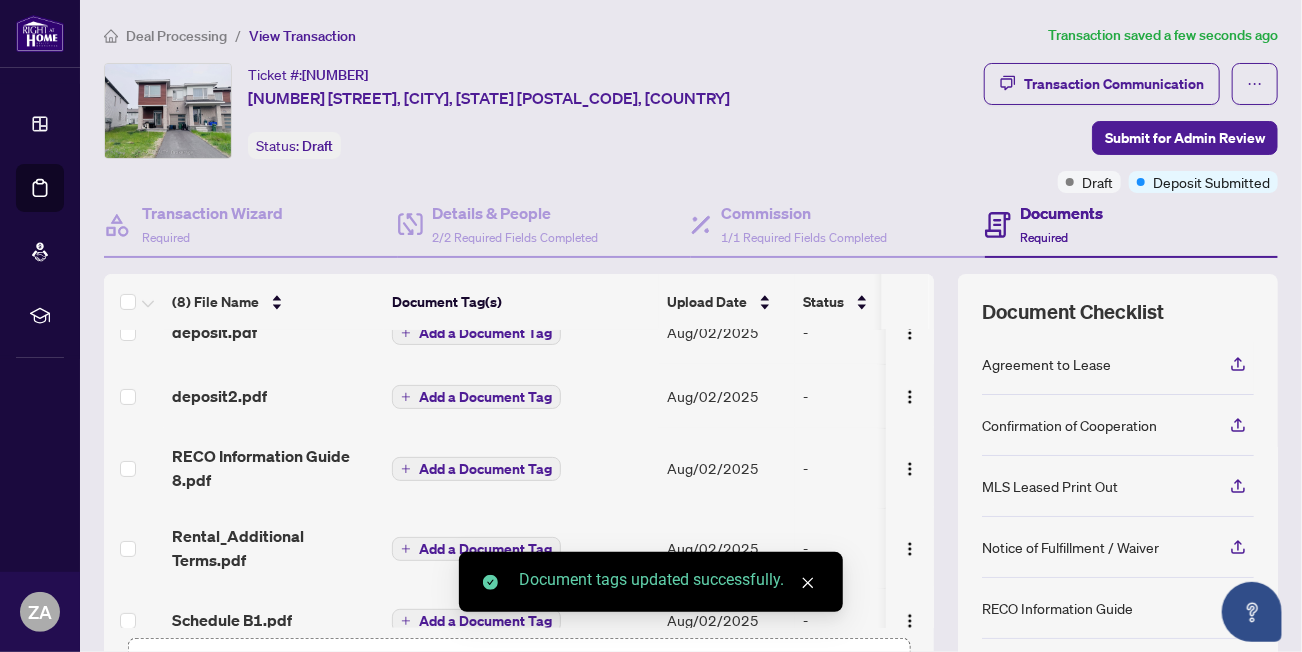 scroll, scrollTop: 99, scrollLeft: 0, axis: vertical 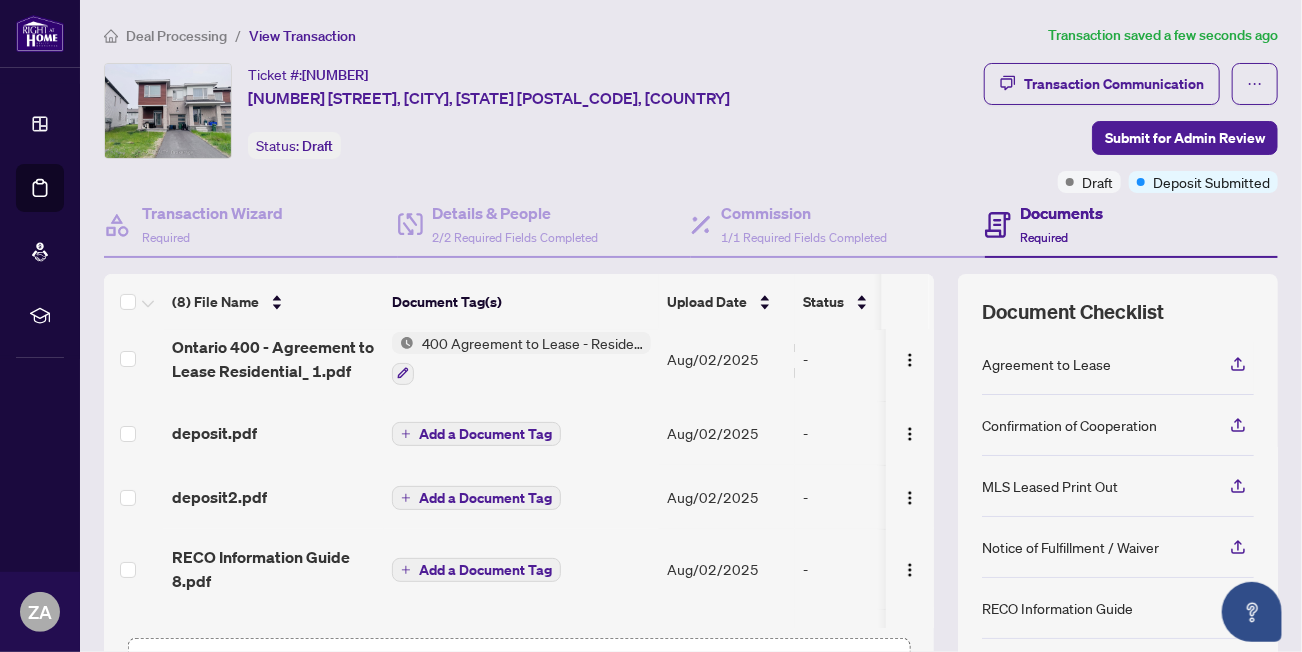 click on "Add a Document Tag" at bounding box center [485, 434] 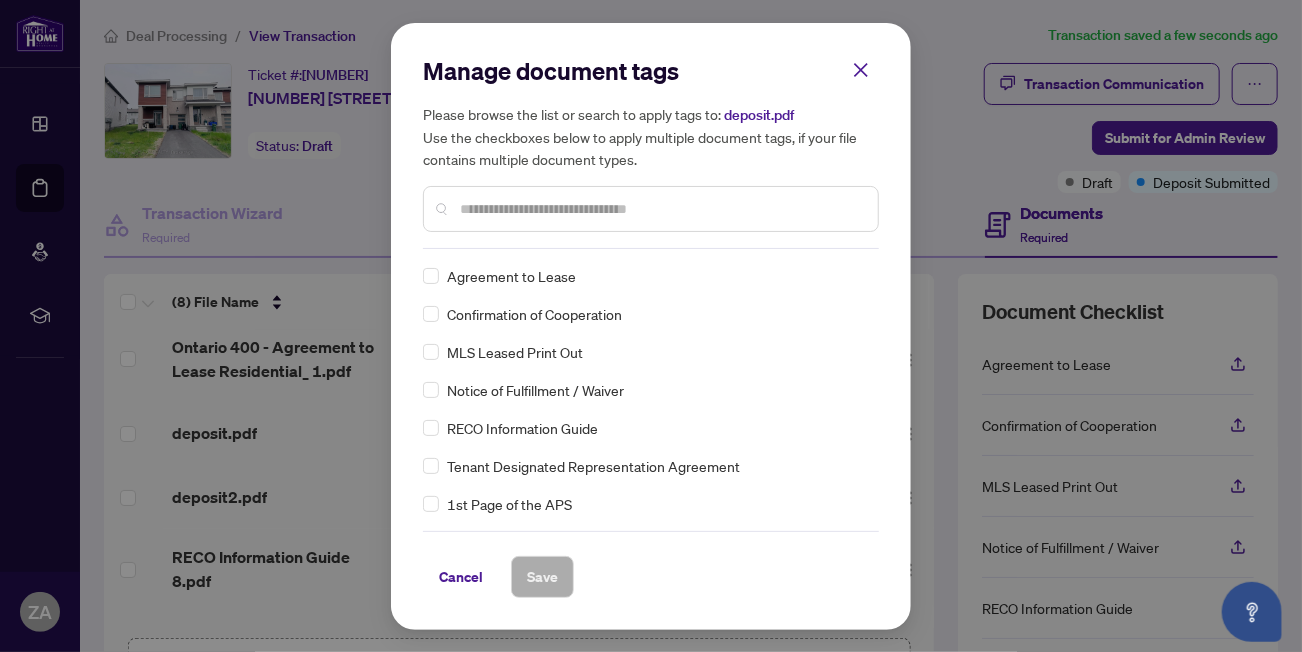 click at bounding box center (661, 209) 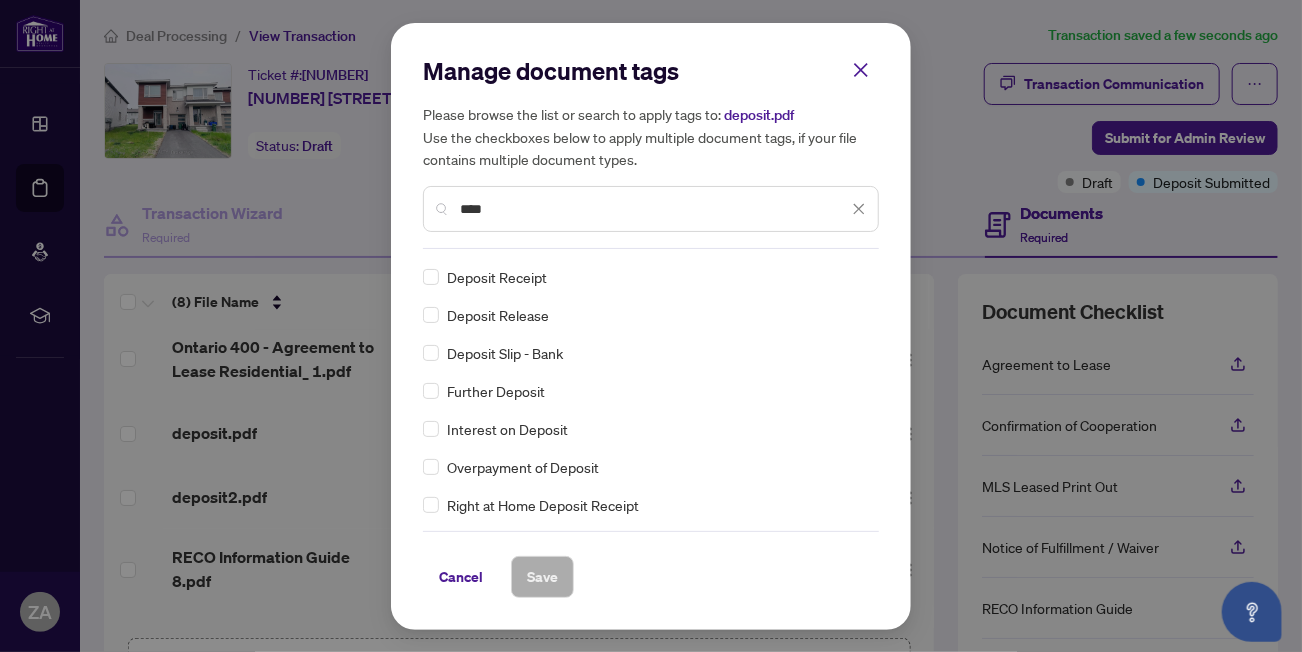 scroll, scrollTop: 113, scrollLeft: 0, axis: vertical 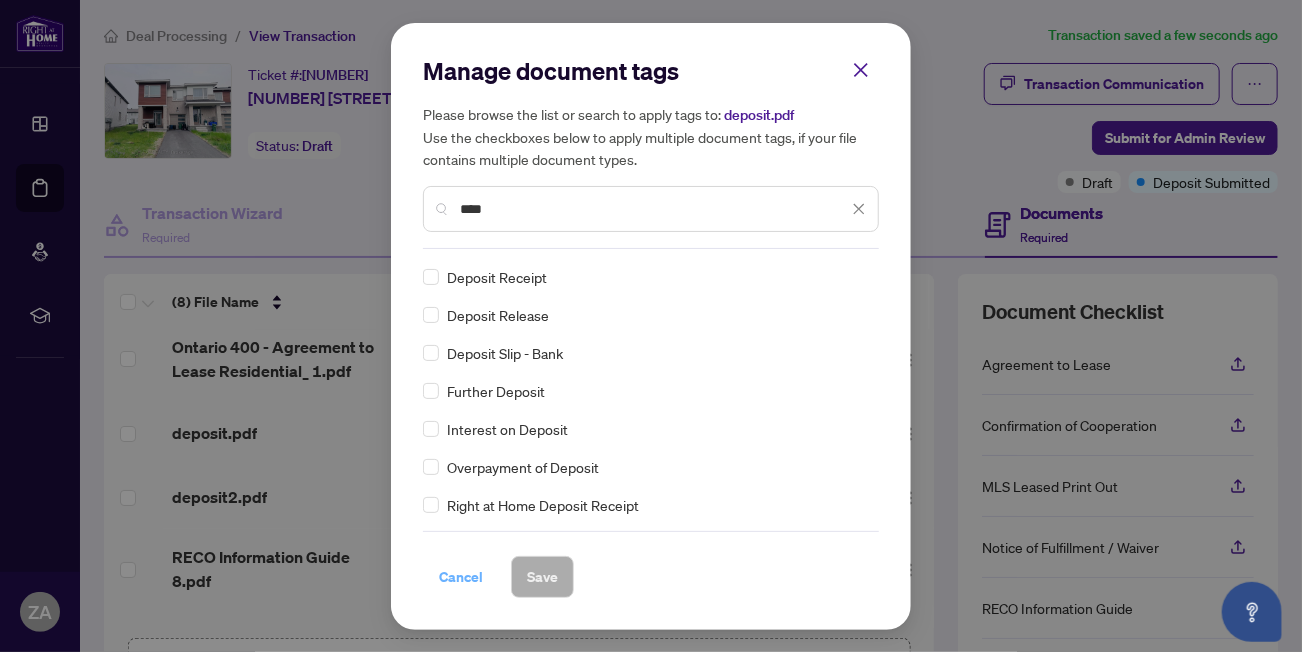type on "****" 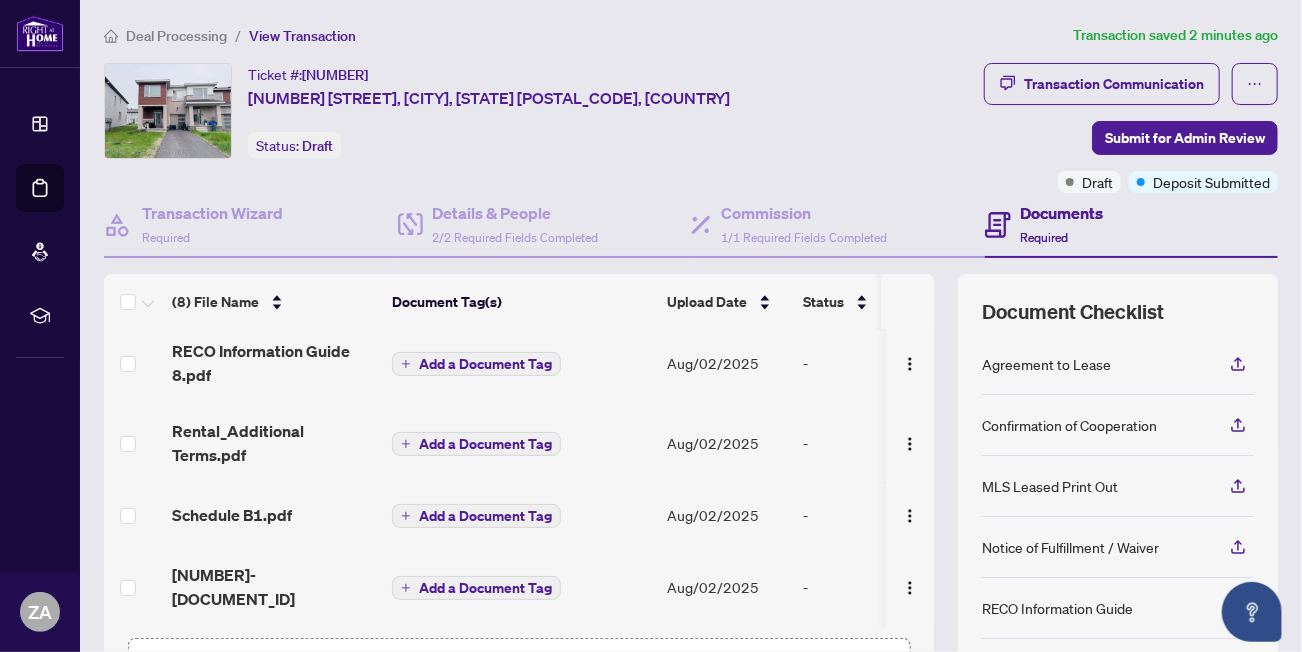 scroll, scrollTop: 308, scrollLeft: 0, axis: vertical 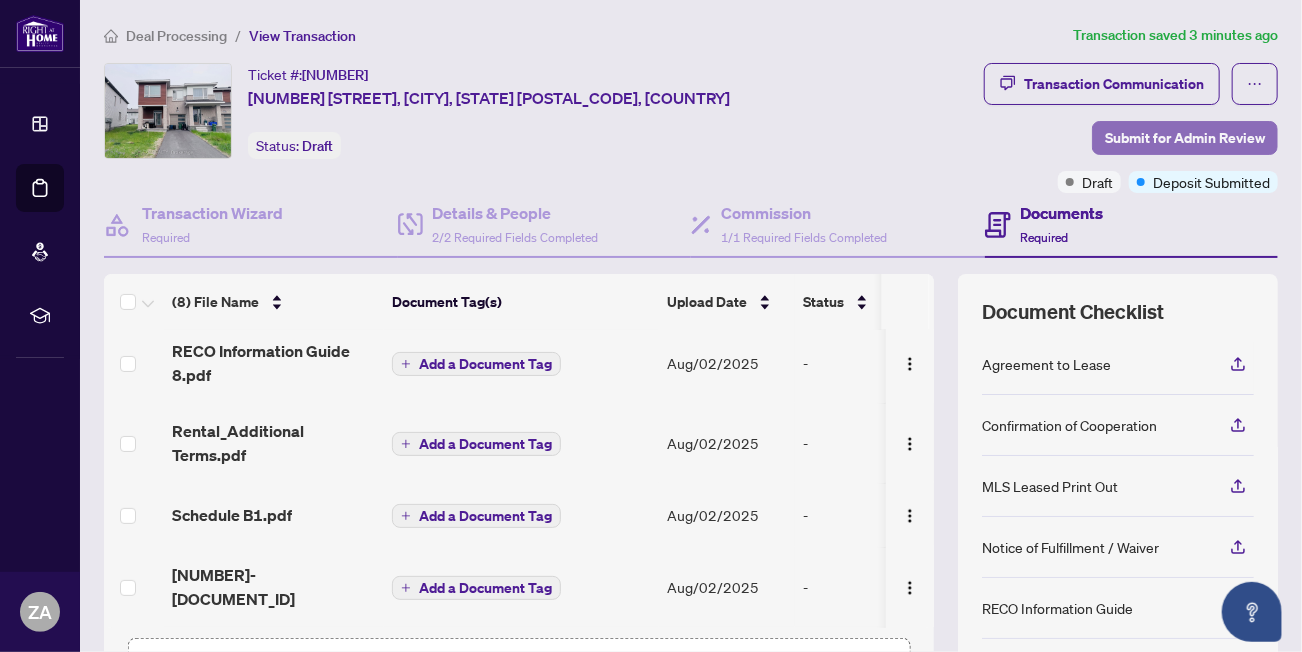 click on "Submit for Admin Review" at bounding box center (1185, 138) 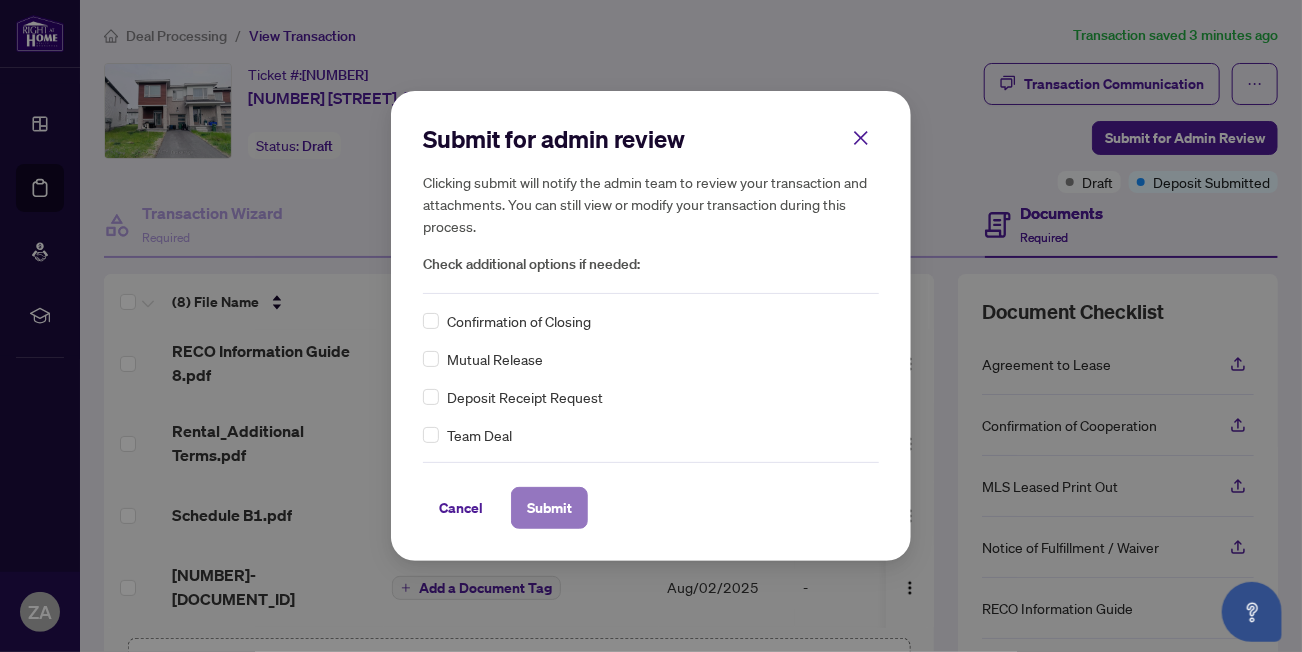 click on "Submit" at bounding box center (549, 508) 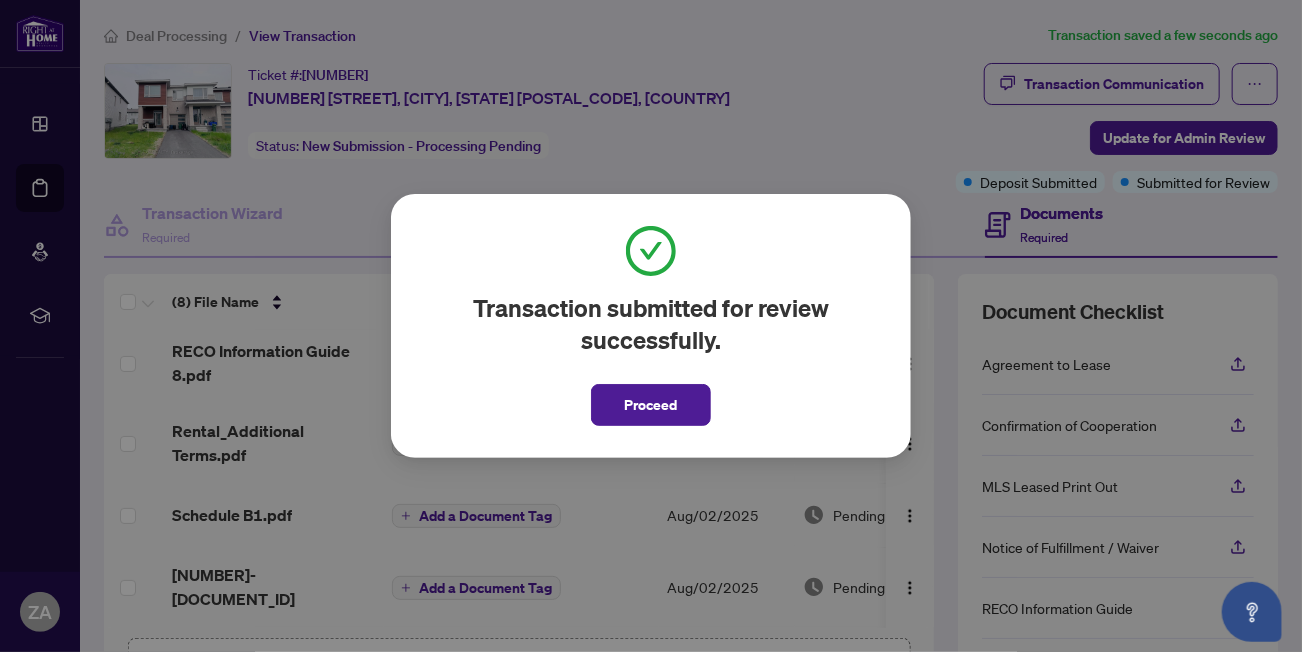click on "Proceed" at bounding box center [651, 405] 